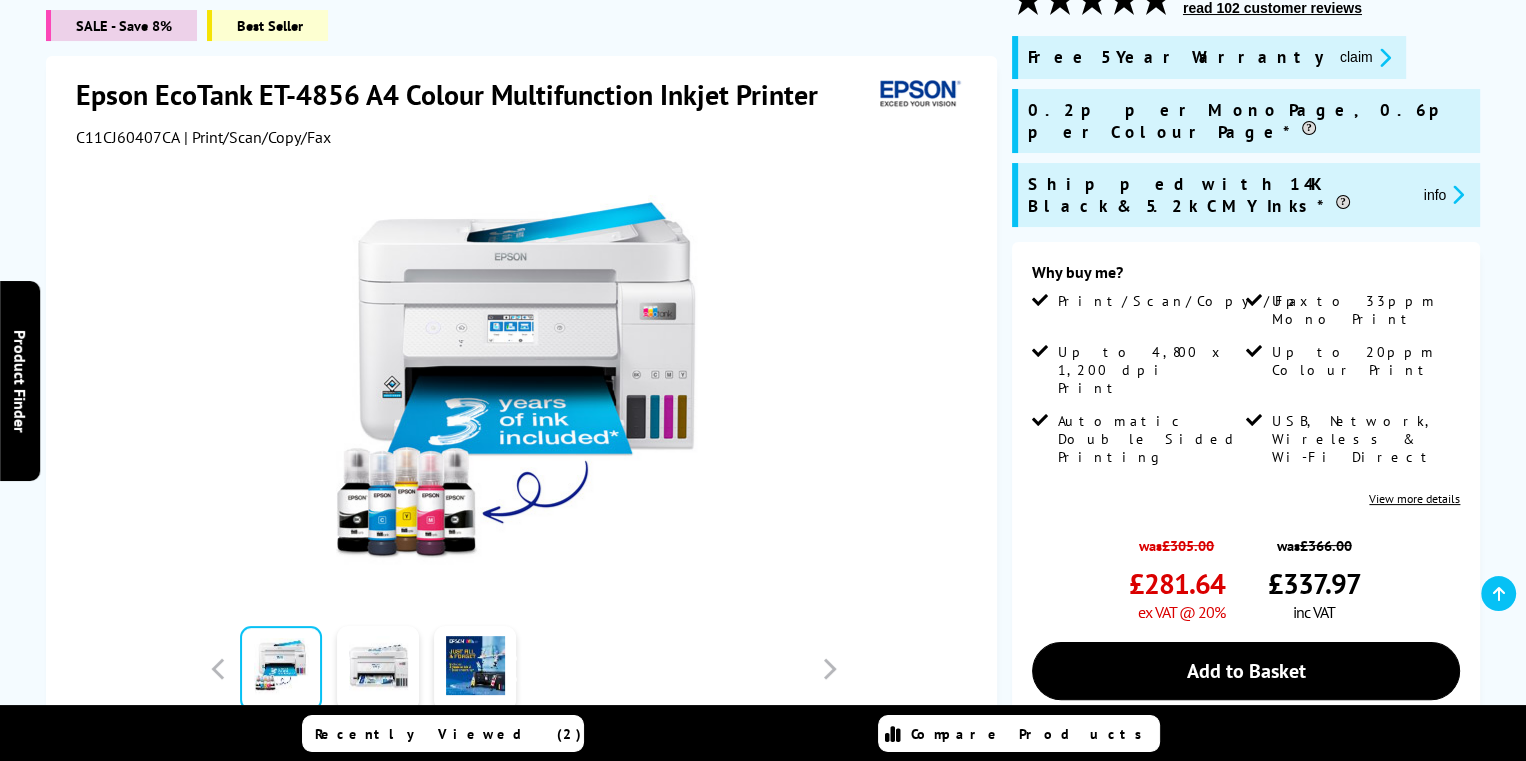 scroll, scrollTop: 300, scrollLeft: 0, axis: vertical 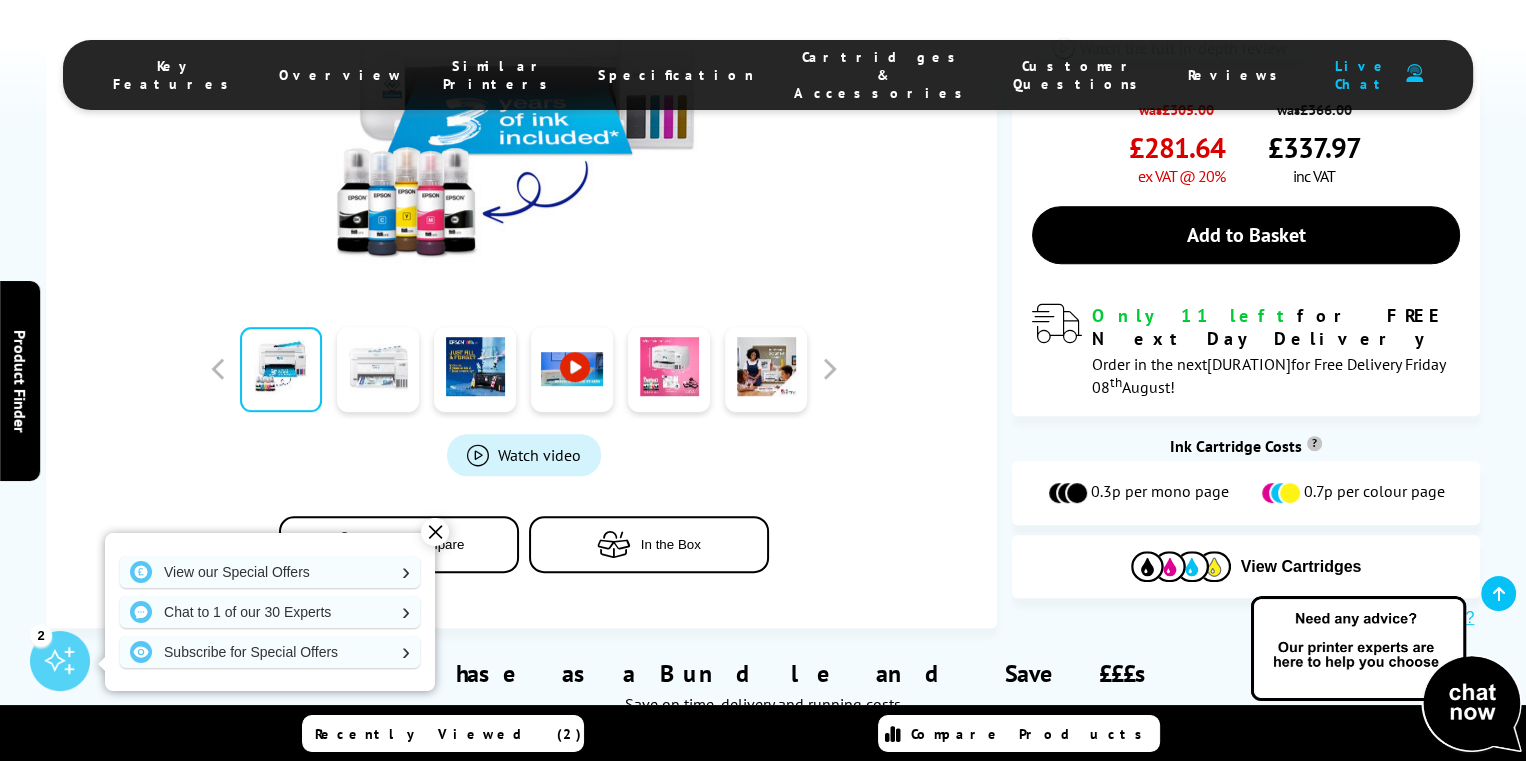 click at bounding box center (378, 369) 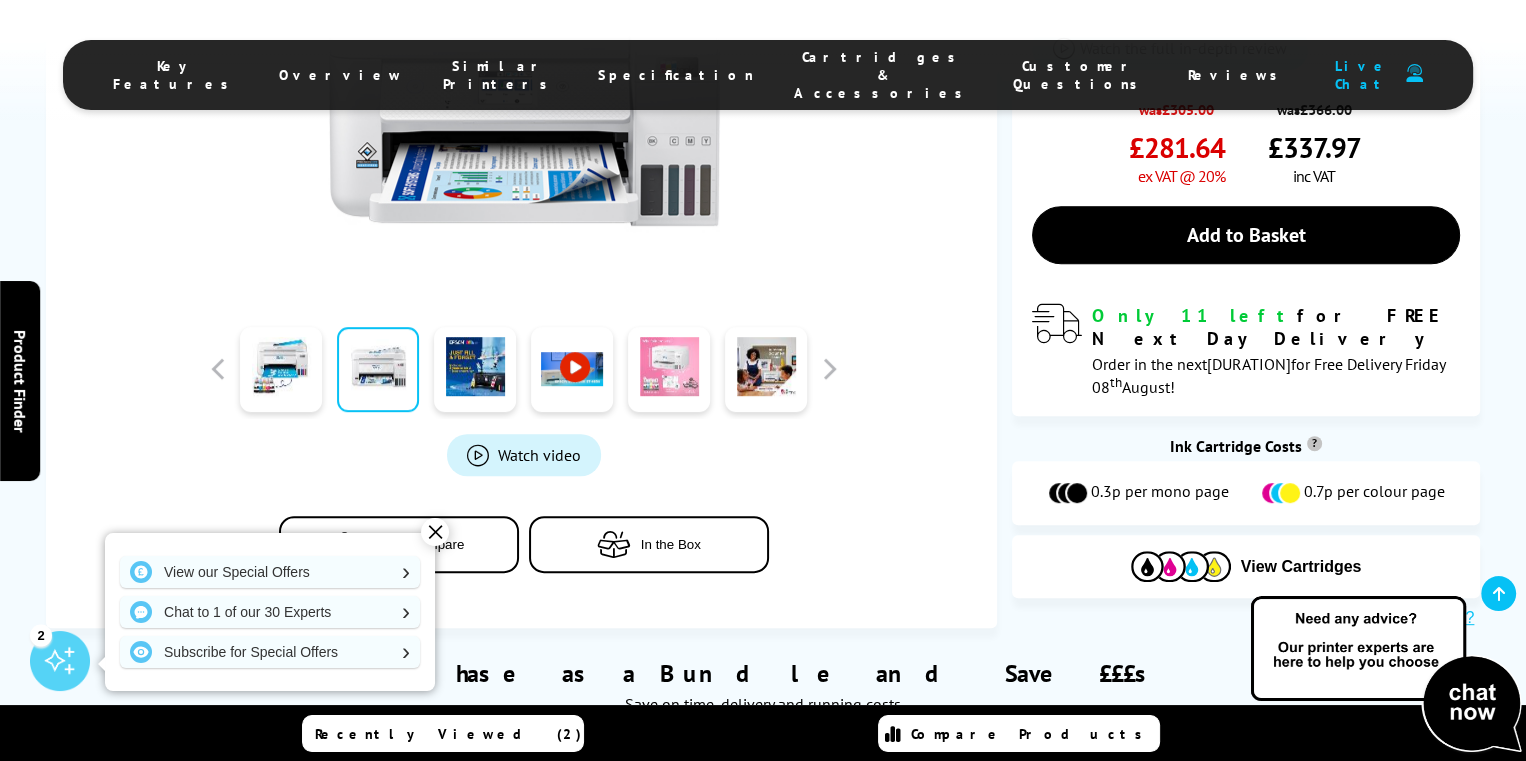 click at bounding box center (669, 369) 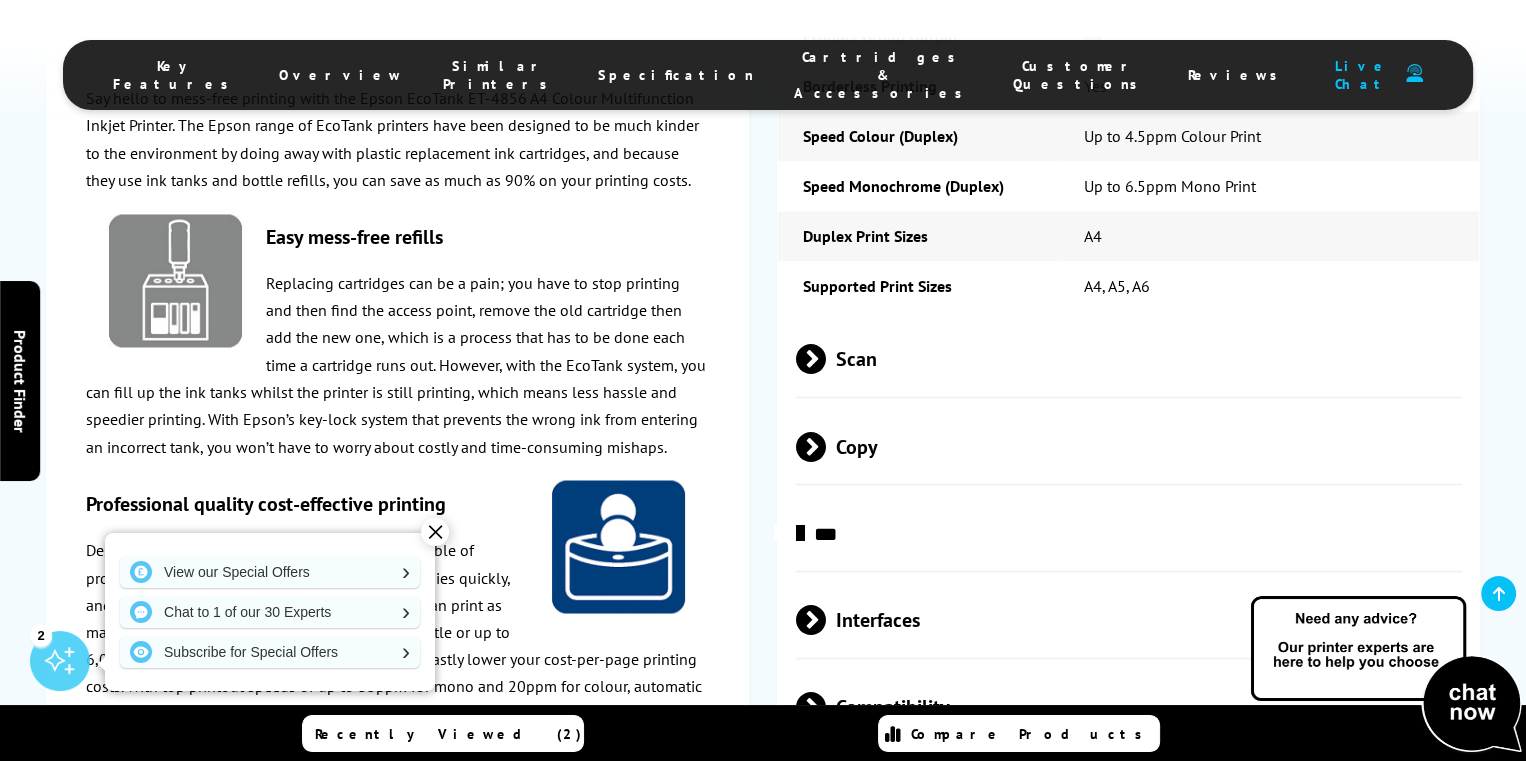 scroll, scrollTop: 3400, scrollLeft: 0, axis: vertical 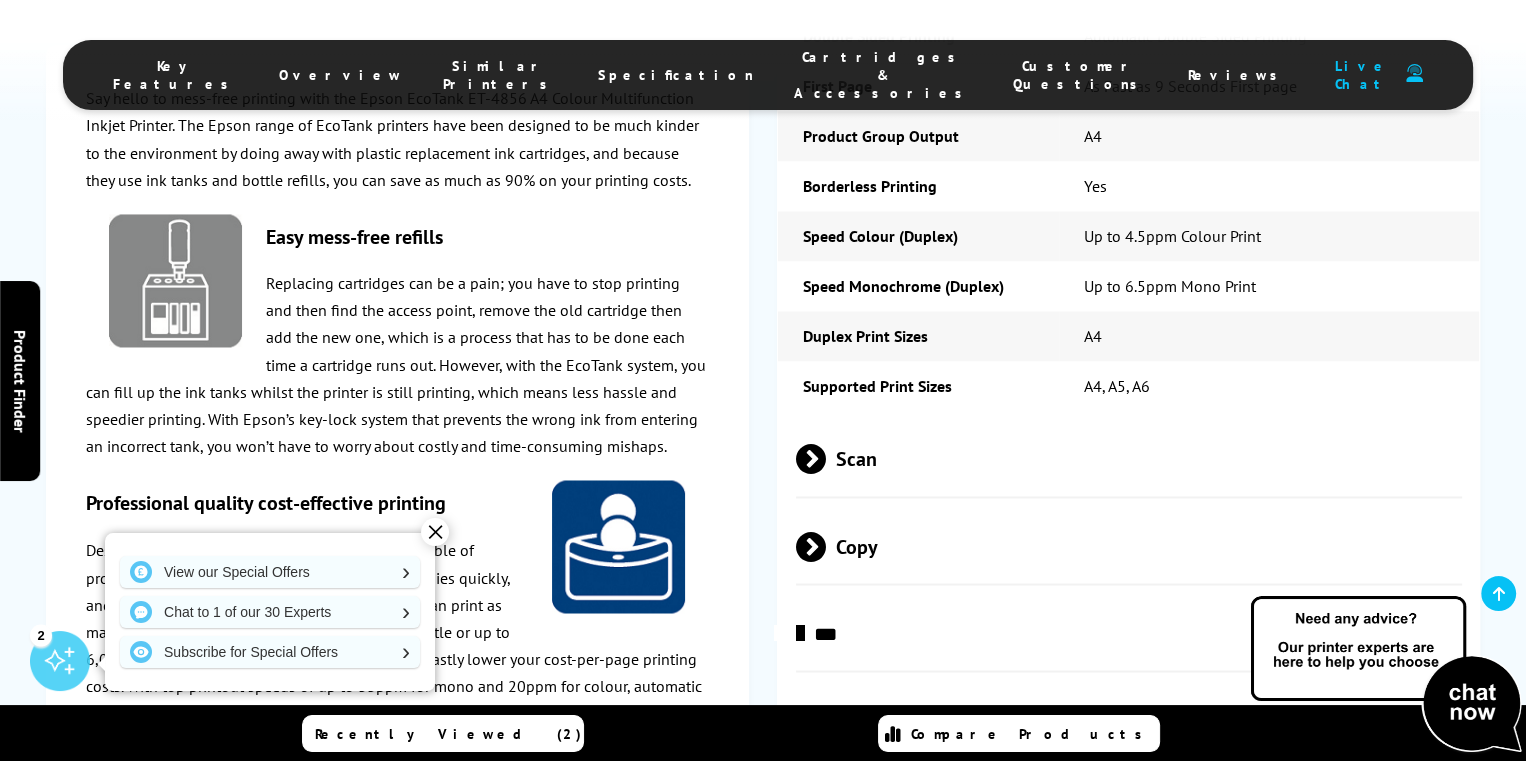 click on "✕" at bounding box center (435, 532) 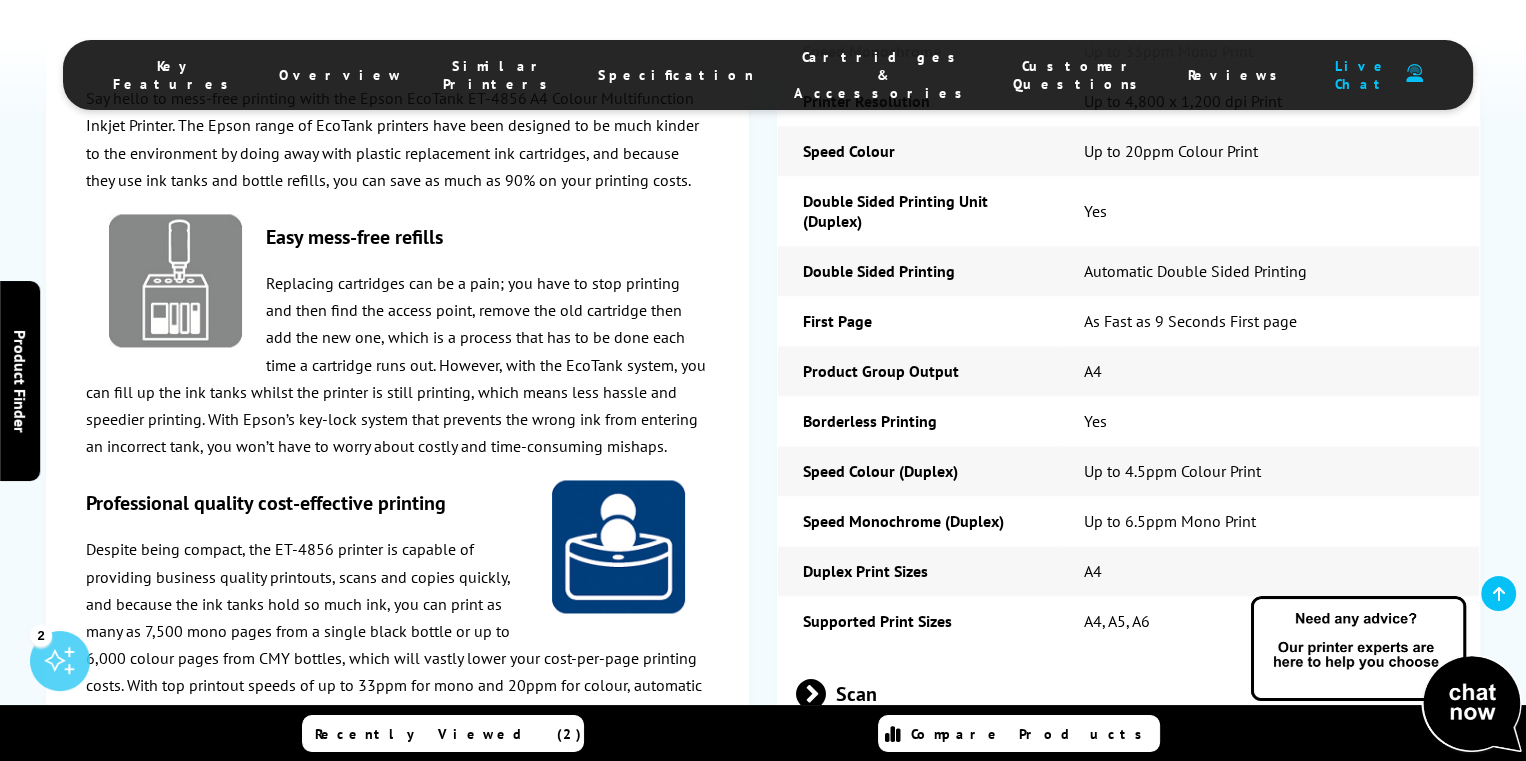 scroll, scrollTop: 3200, scrollLeft: 0, axis: vertical 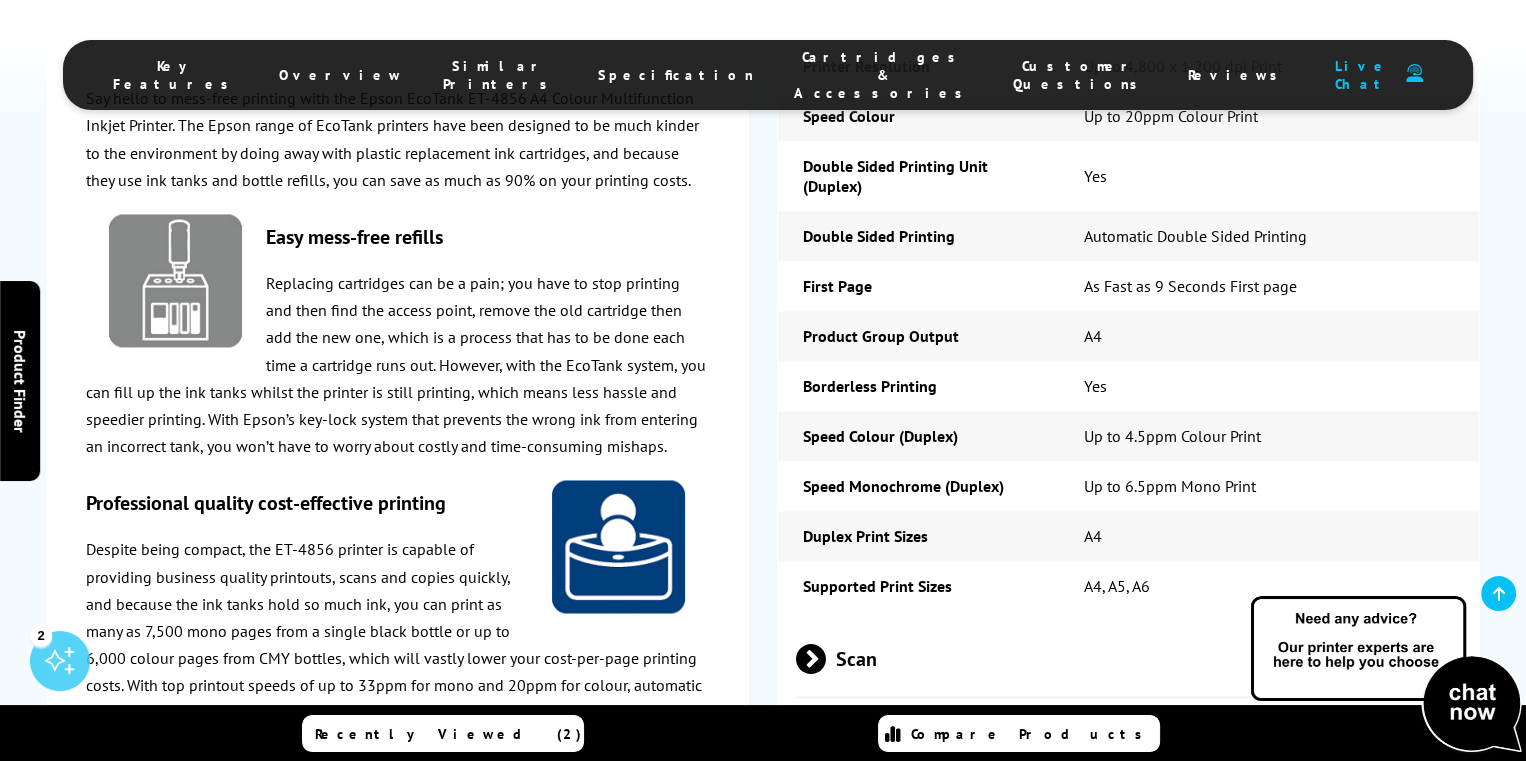 click on "Scan" at bounding box center (1129, 658) 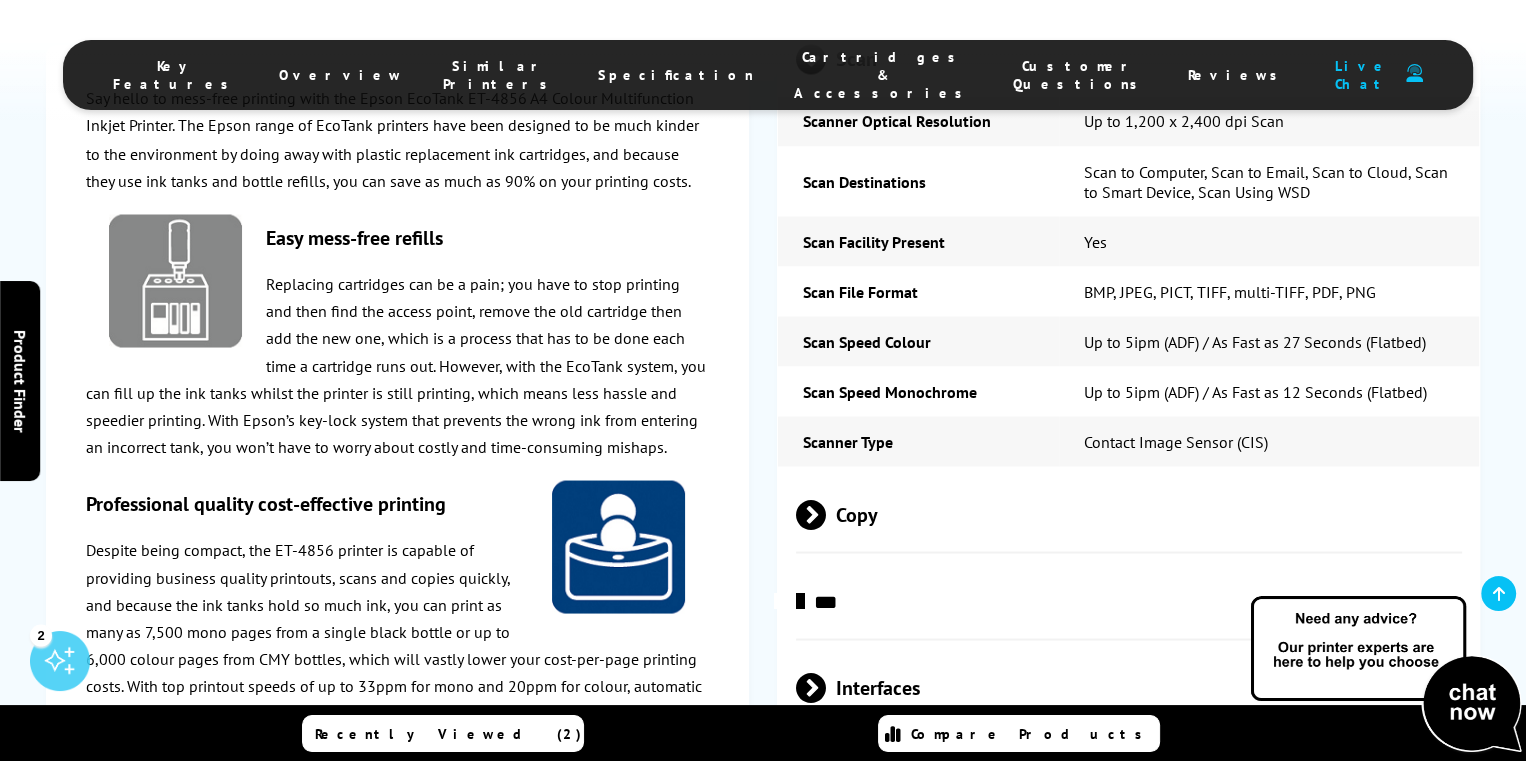 scroll, scrollTop: 3900, scrollLeft: 0, axis: vertical 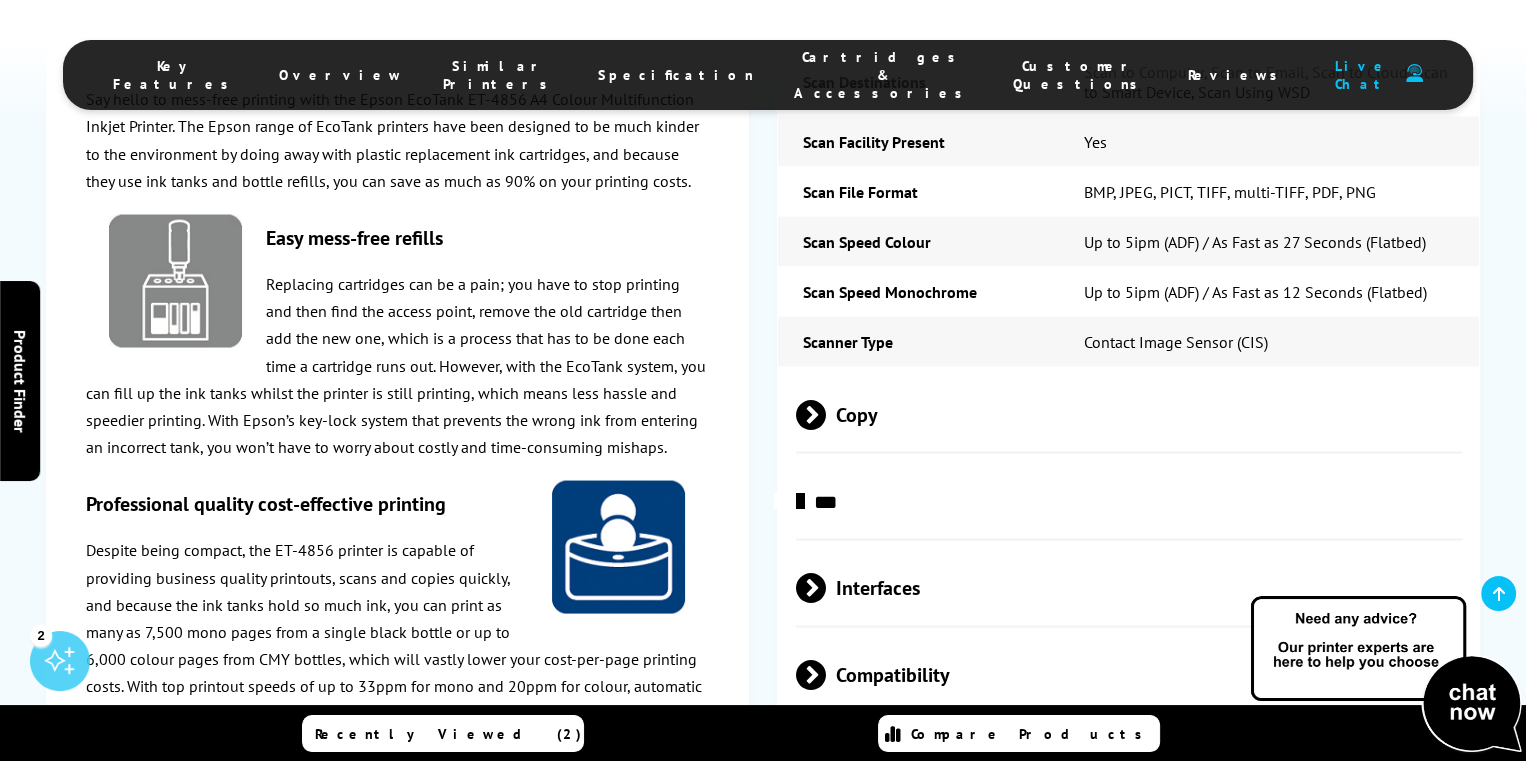 click on "Copy" at bounding box center [1129, 413] 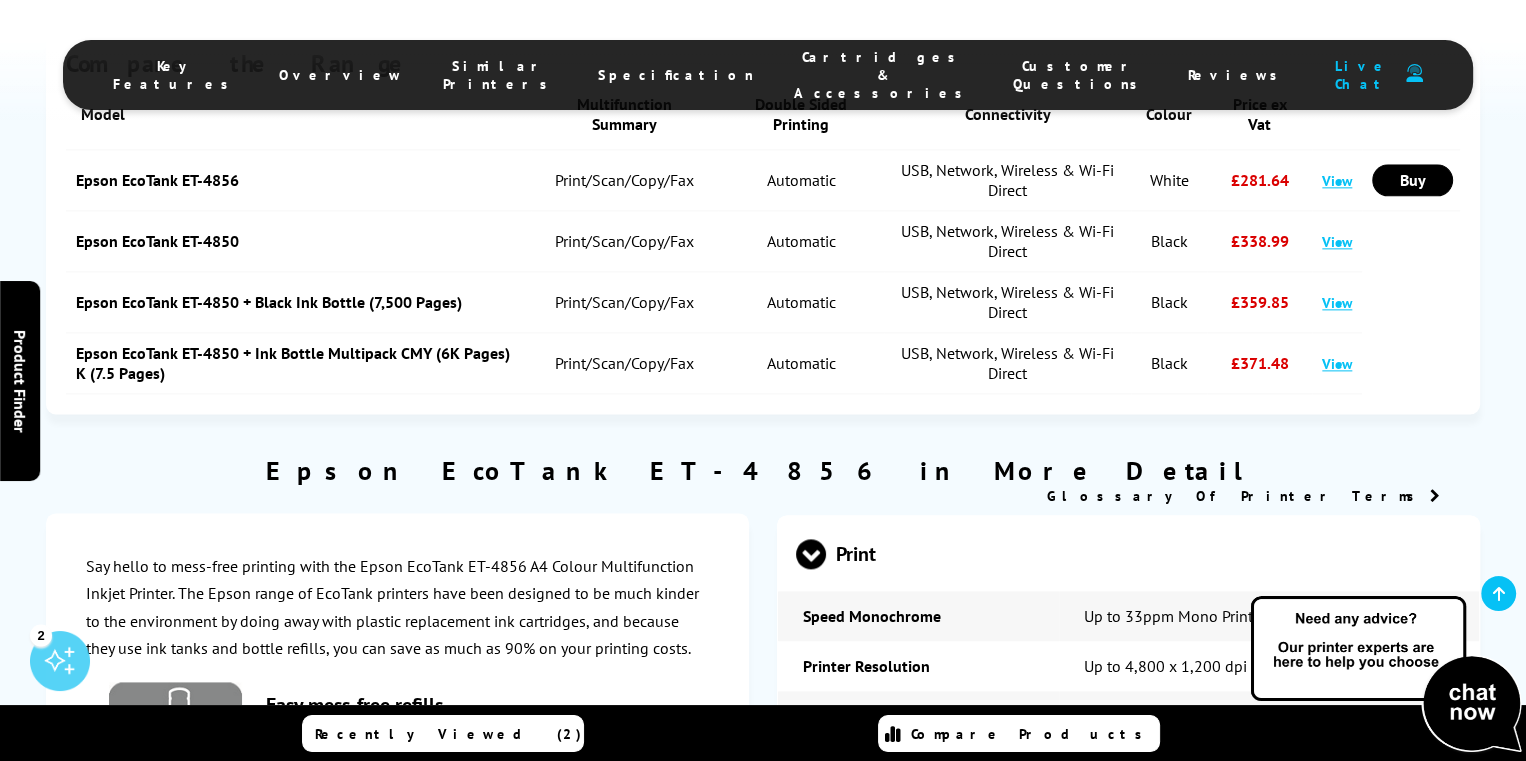 scroll, scrollTop: 2900, scrollLeft: 0, axis: vertical 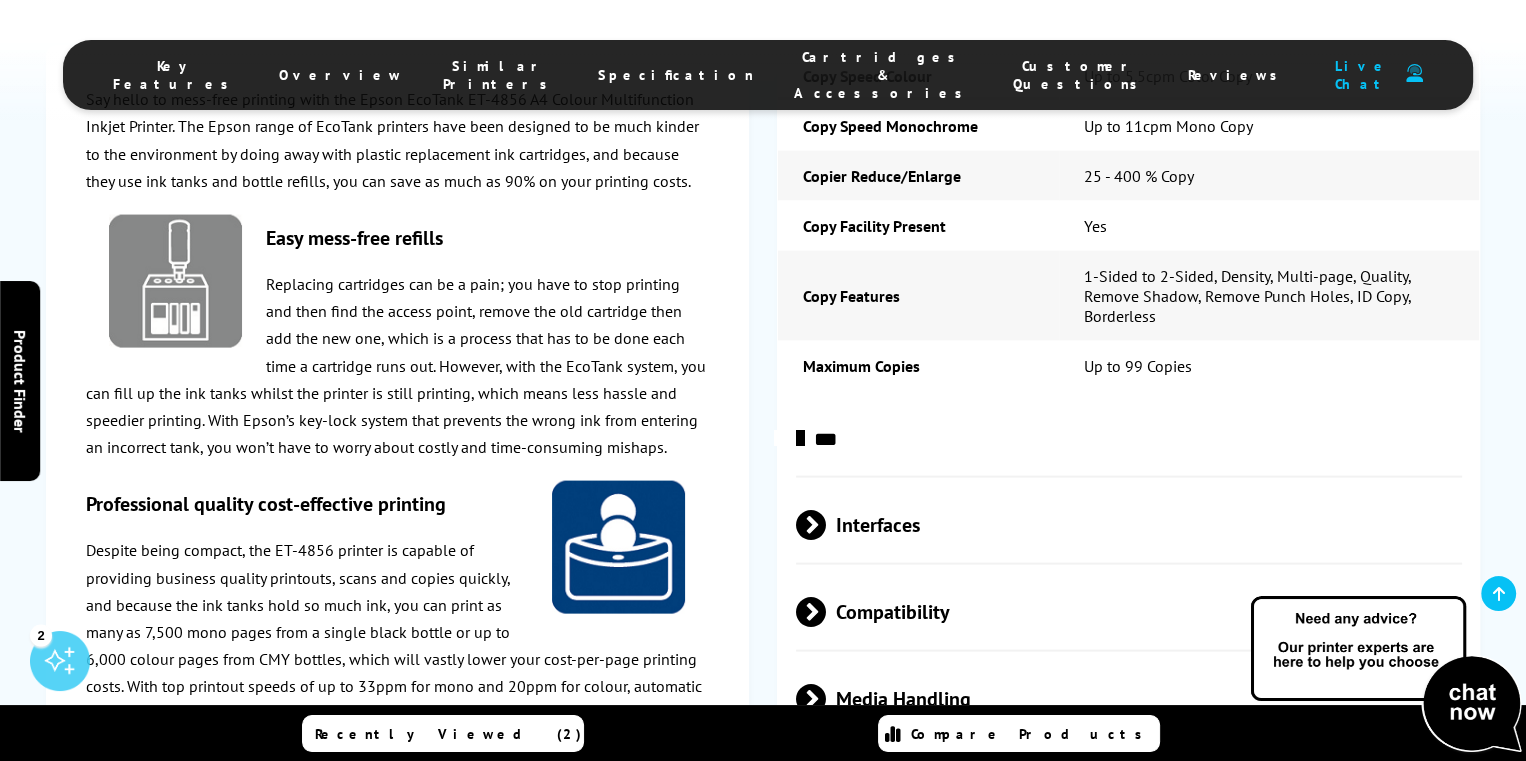 click on "Despite being compact, the ET-4856 printer is capable of providing business quality printouts, scans and copies quickly, and because the ink tanks hold so much ink, you can print as many as 7,500 mono pages from a single black bottle or up to 6,000 colour pages from CMY bottles, which will vastly lower your cost-per-page printing costs. With top printout speeds of up to 33ppm for mono and 20ppm for colour, automatic double-sided printing and borderless printing, you won’t be left standing around waiting for your work to appear on-page." at bounding box center (397, 646) 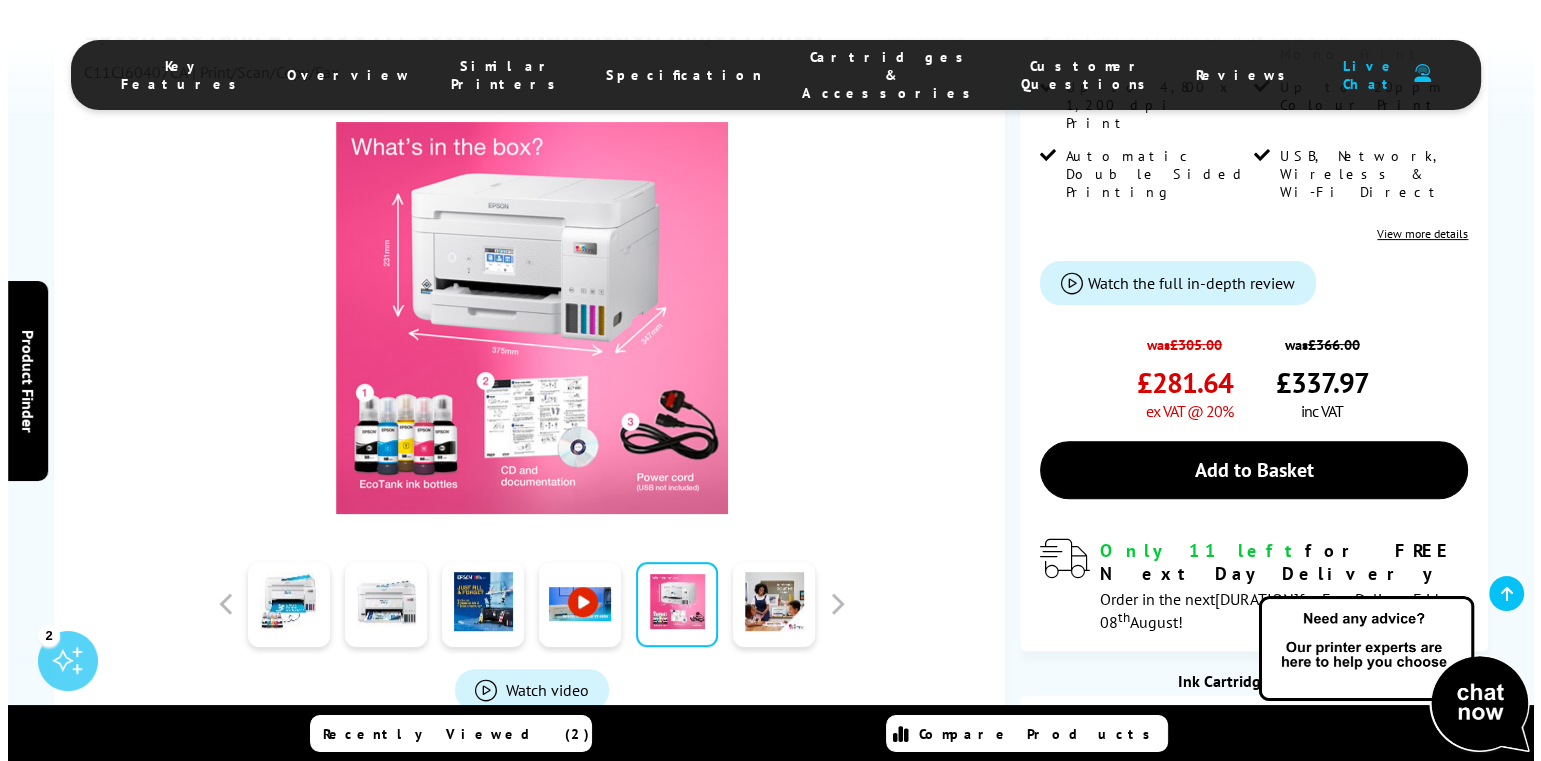 scroll, scrollTop: 600, scrollLeft: 0, axis: vertical 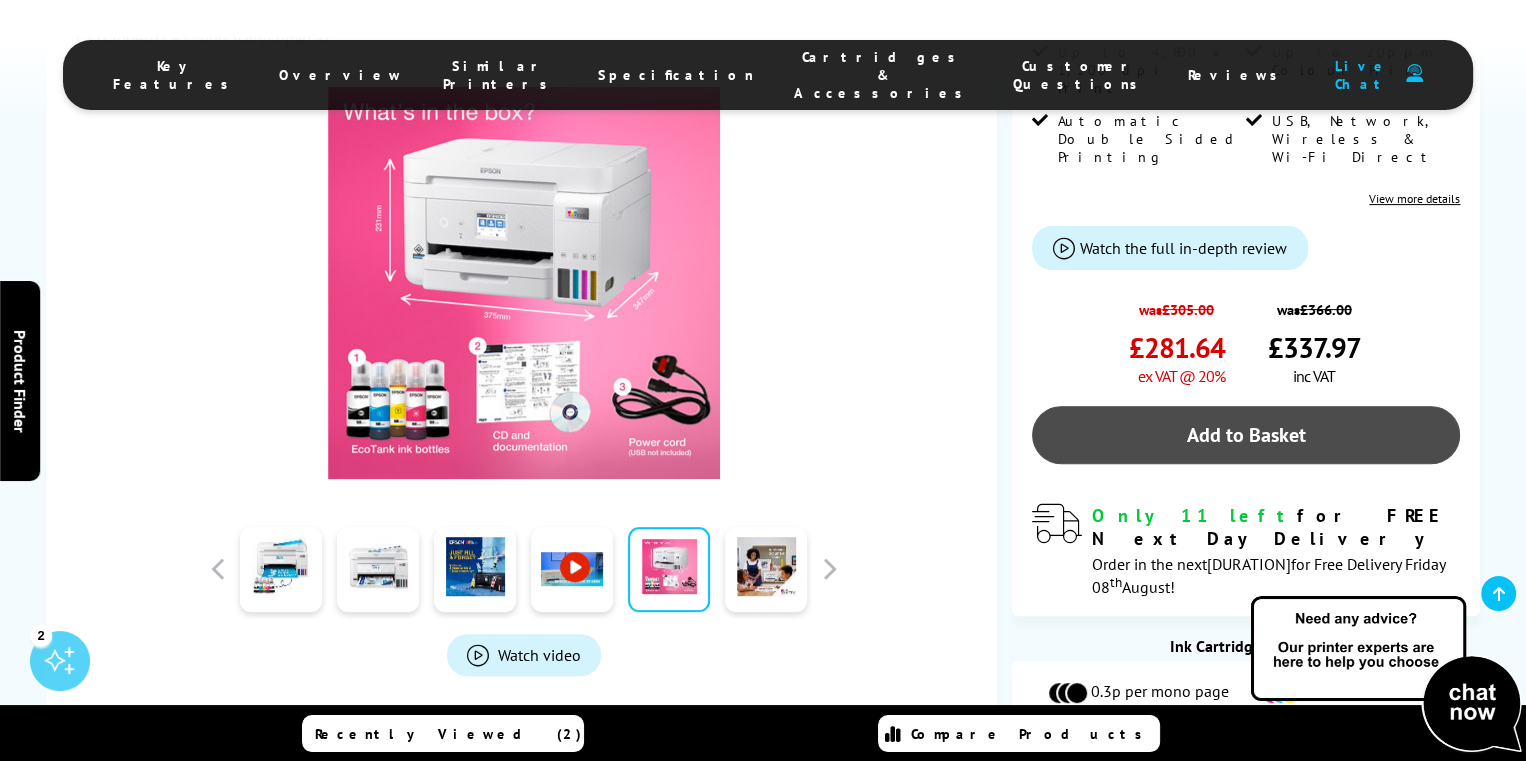 click on "Add to Basket" at bounding box center (1246, 435) 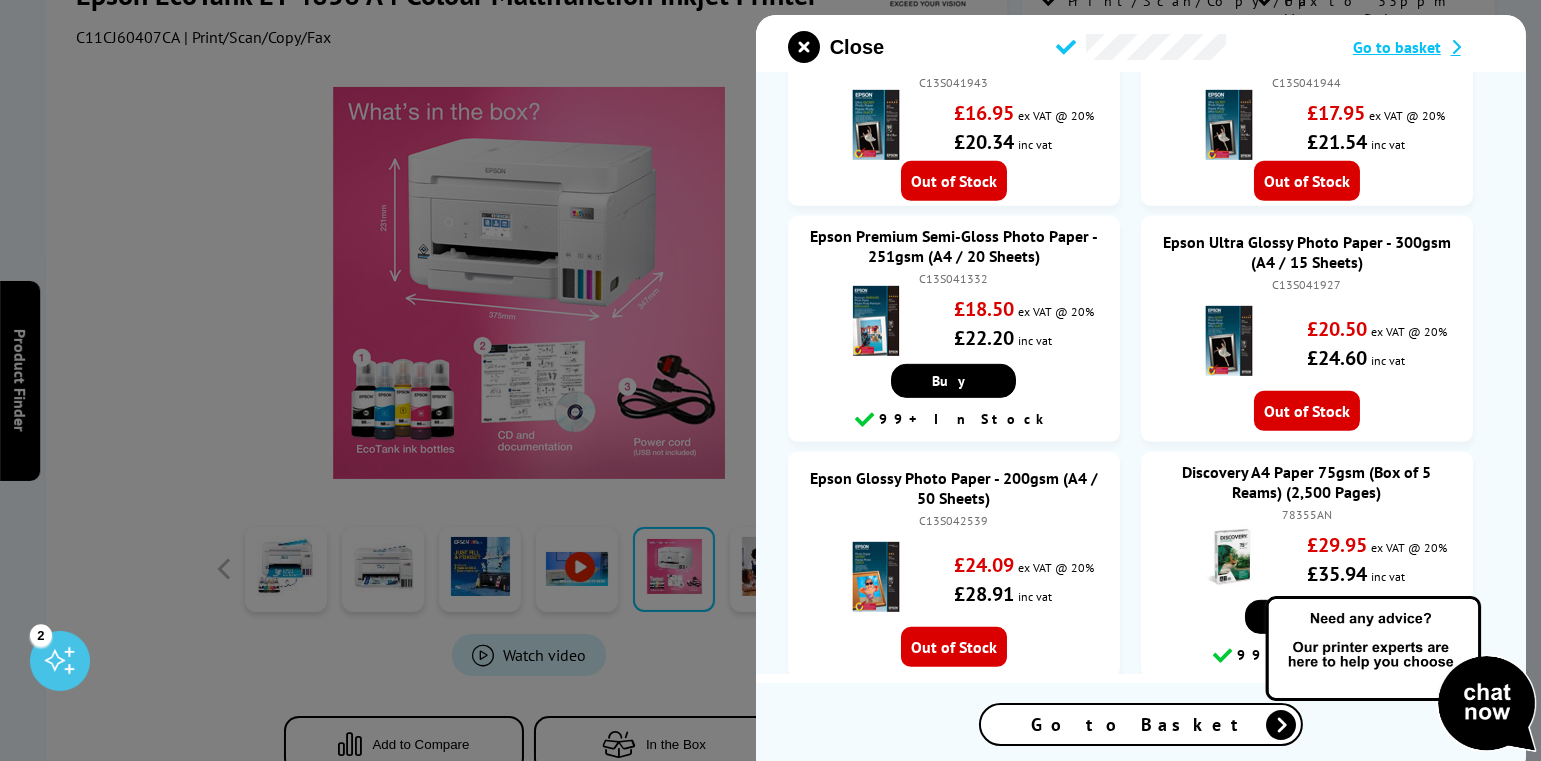 scroll, scrollTop: 2000, scrollLeft: 0, axis: vertical 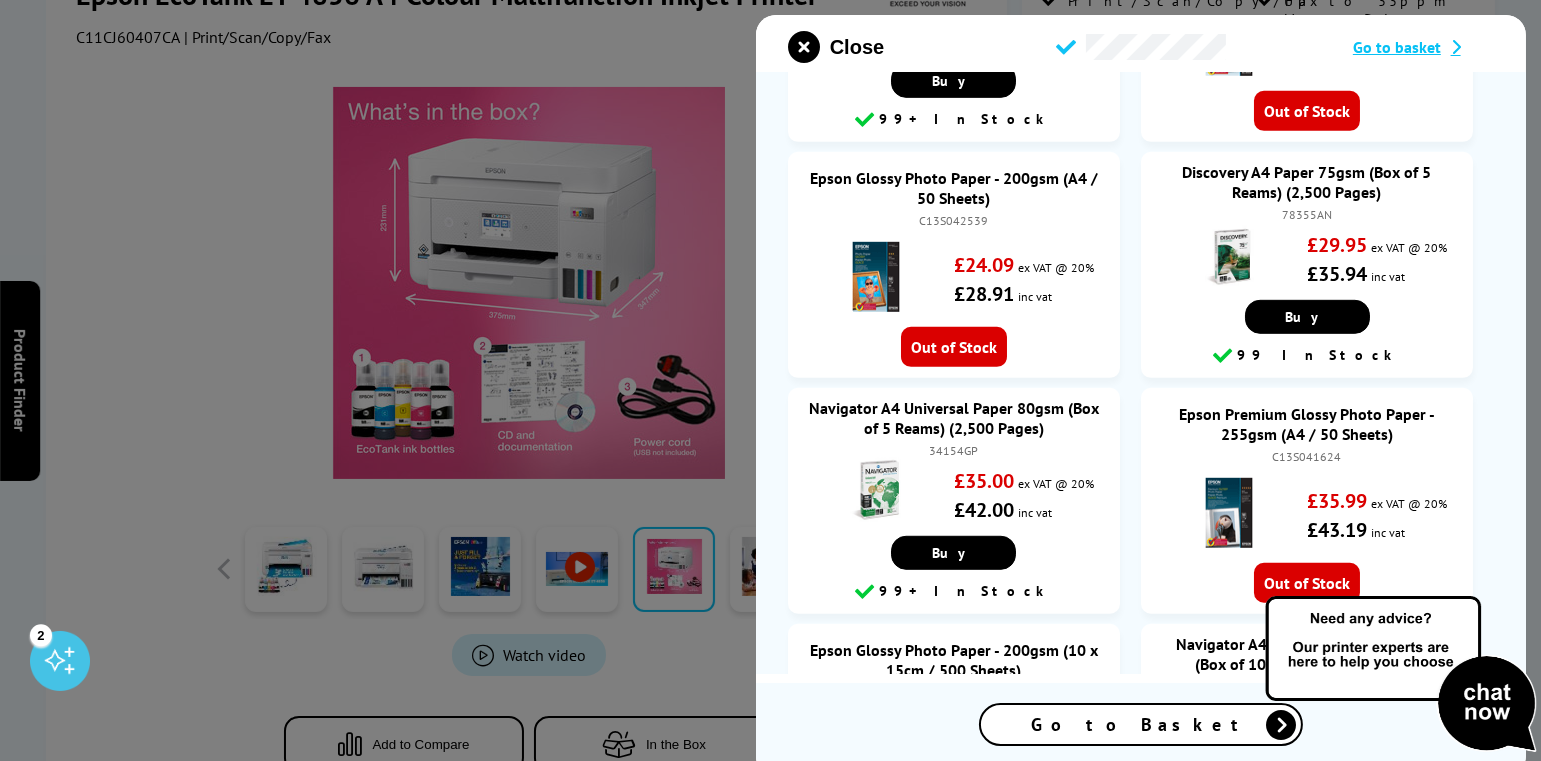 click on "Go to Basket" at bounding box center [1141, 724] 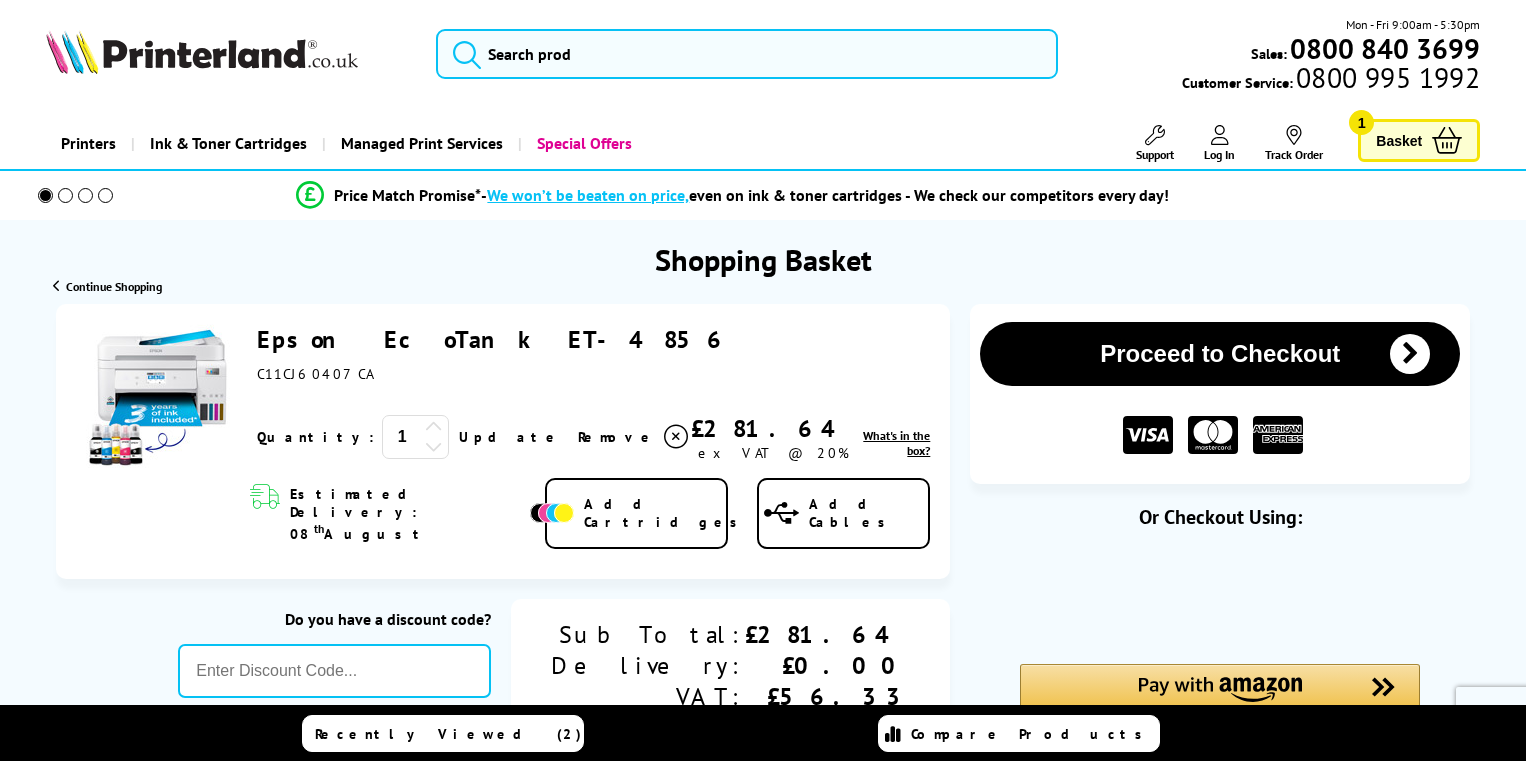 scroll, scrollTop: 0, scrollLeft: 0, axis: both 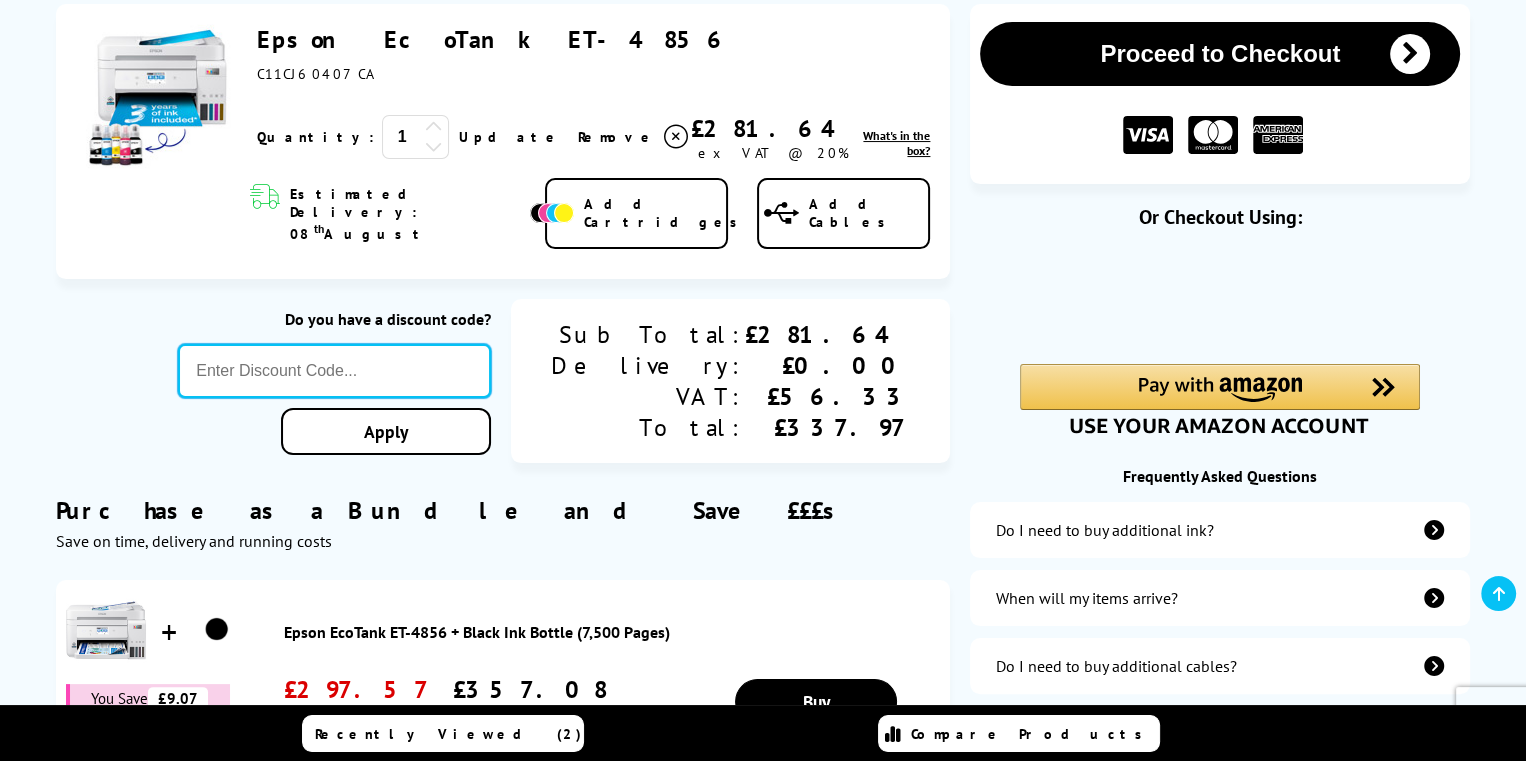 click at bounding box center [334, 371] 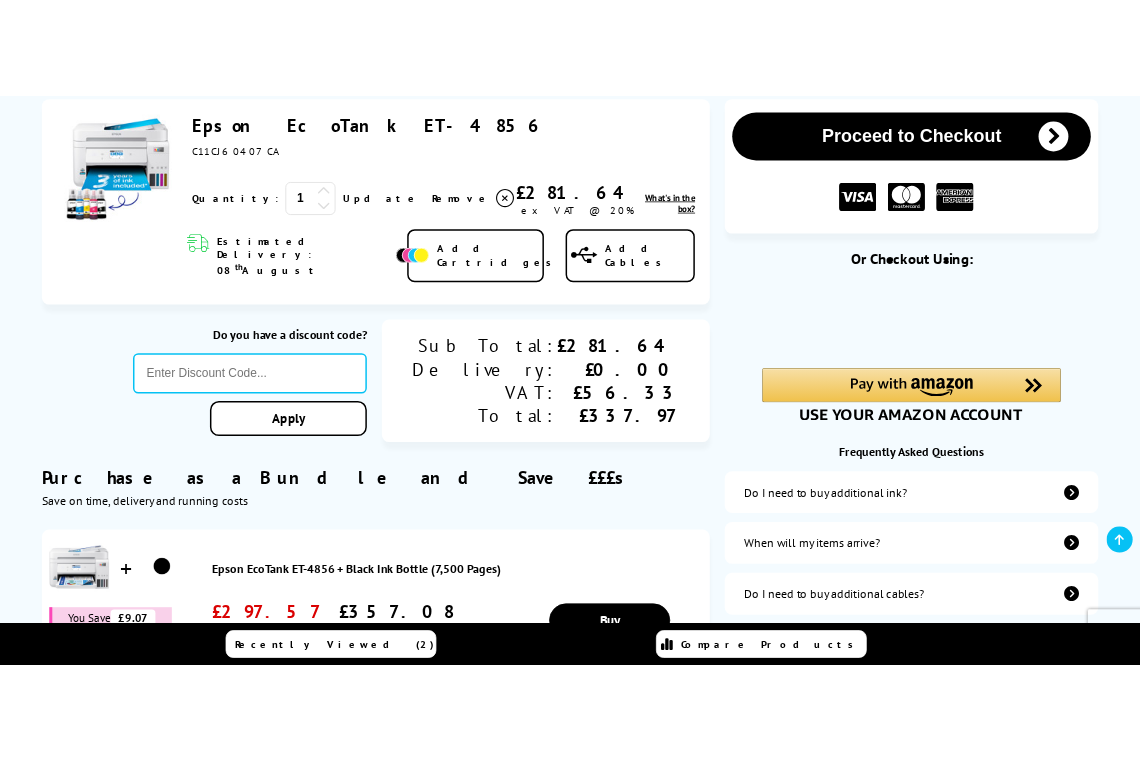 scroll, scrollTop: 301, scrollLeft: 0, axis: vertical 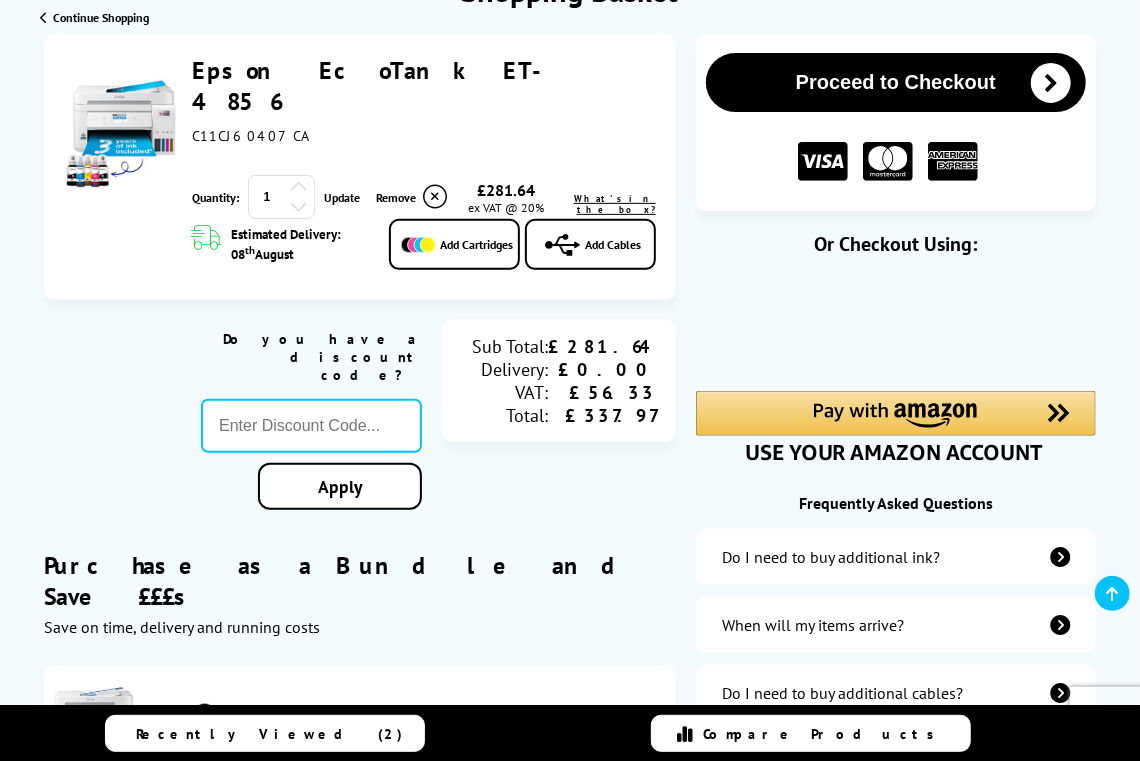 click on "Proceed to Checkout" at bounding box center (896, 82) 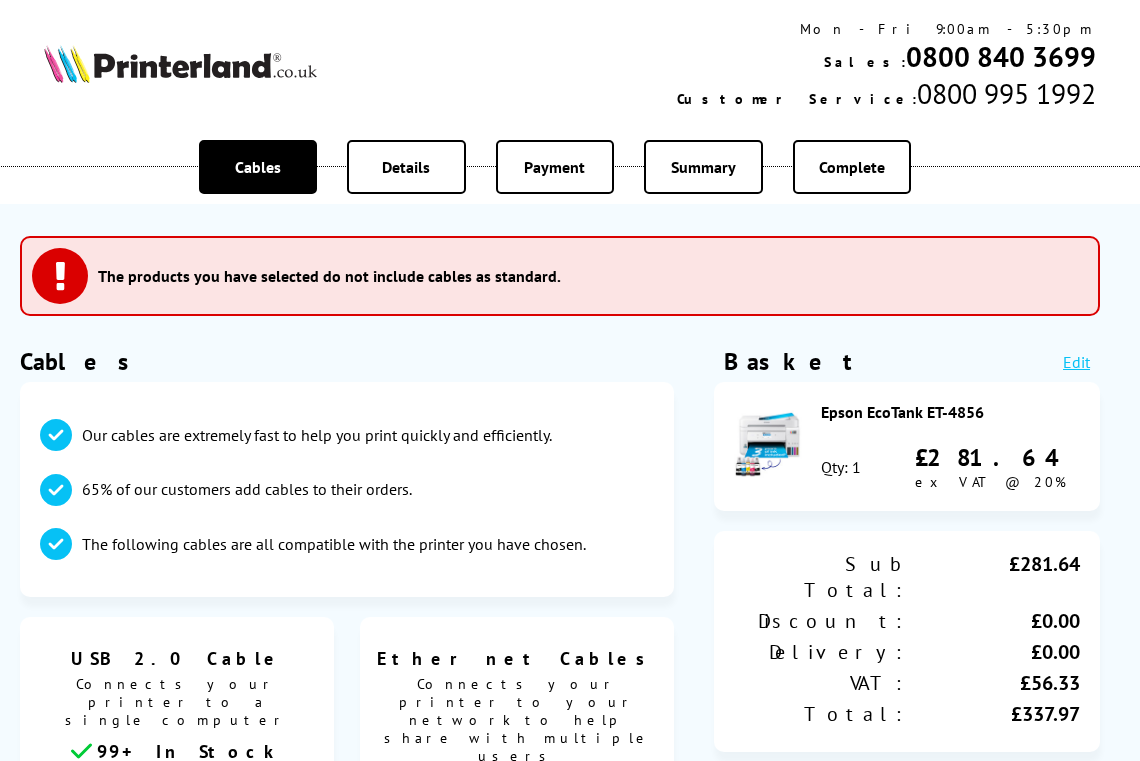 scroll, scrollTop: 0, scrollLeft: 0, axis: both 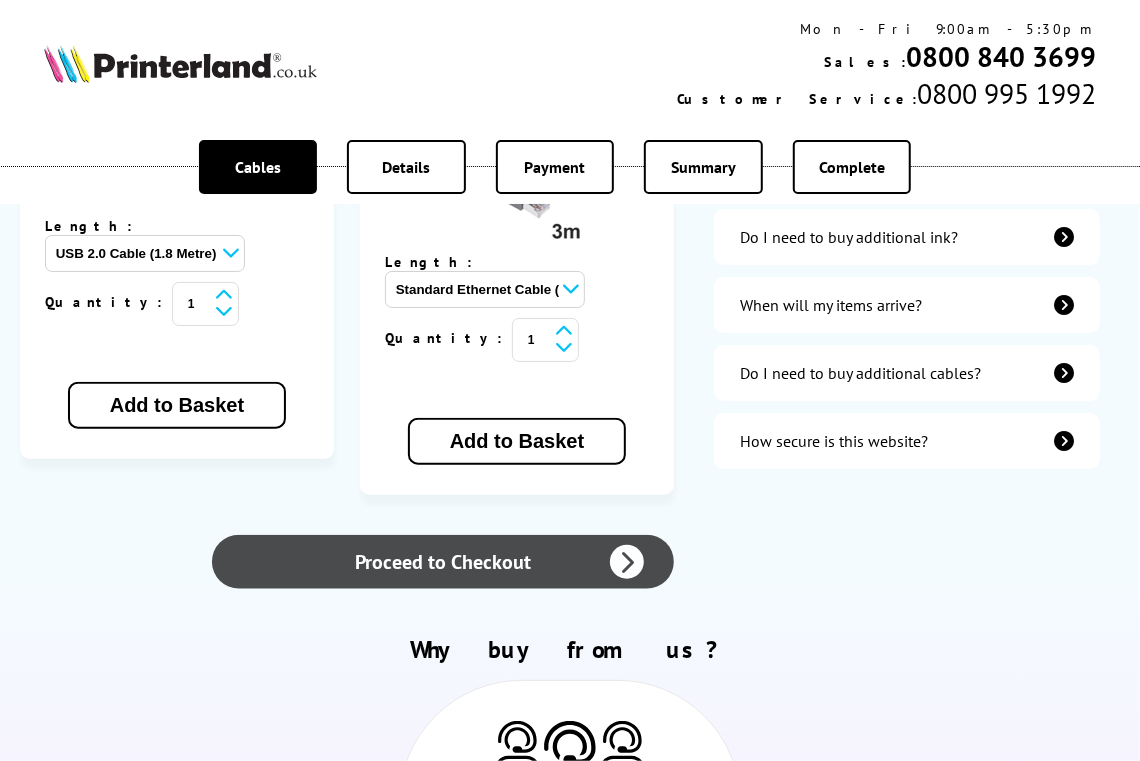 click on "Proceed to Checkout" at bounding box center (443, 562) 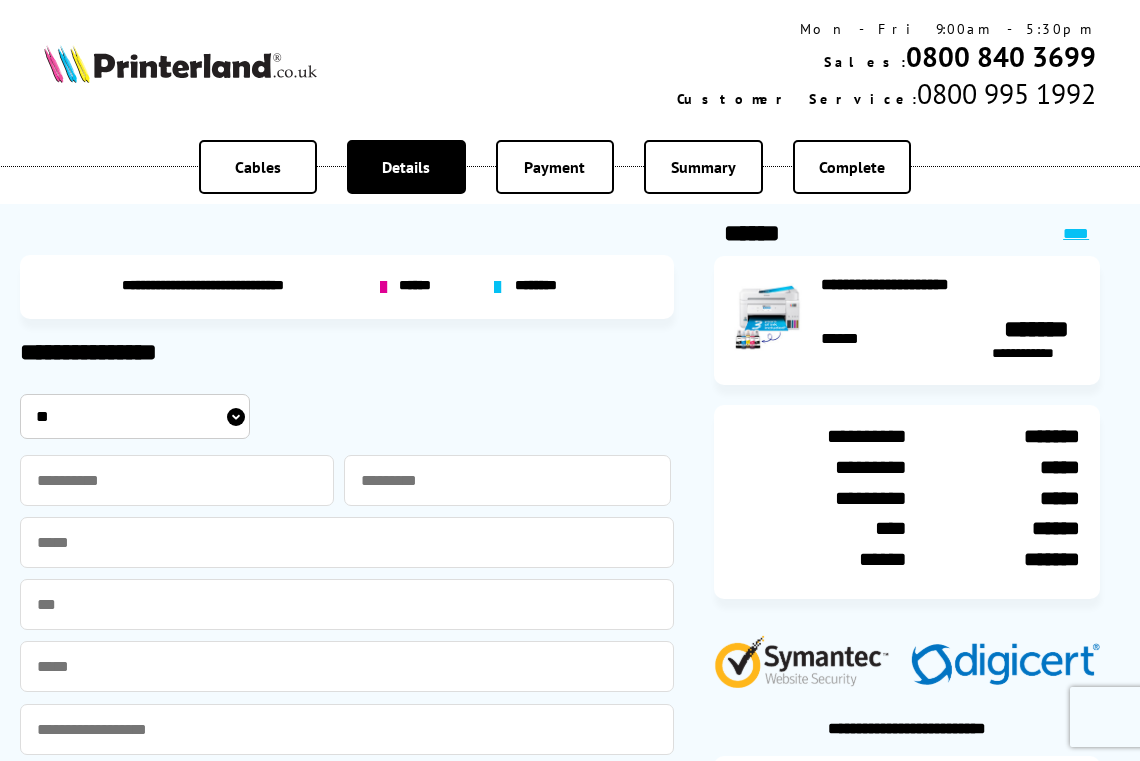 scroll, scrollTop: 0, scrollLeft: 0, axis: both 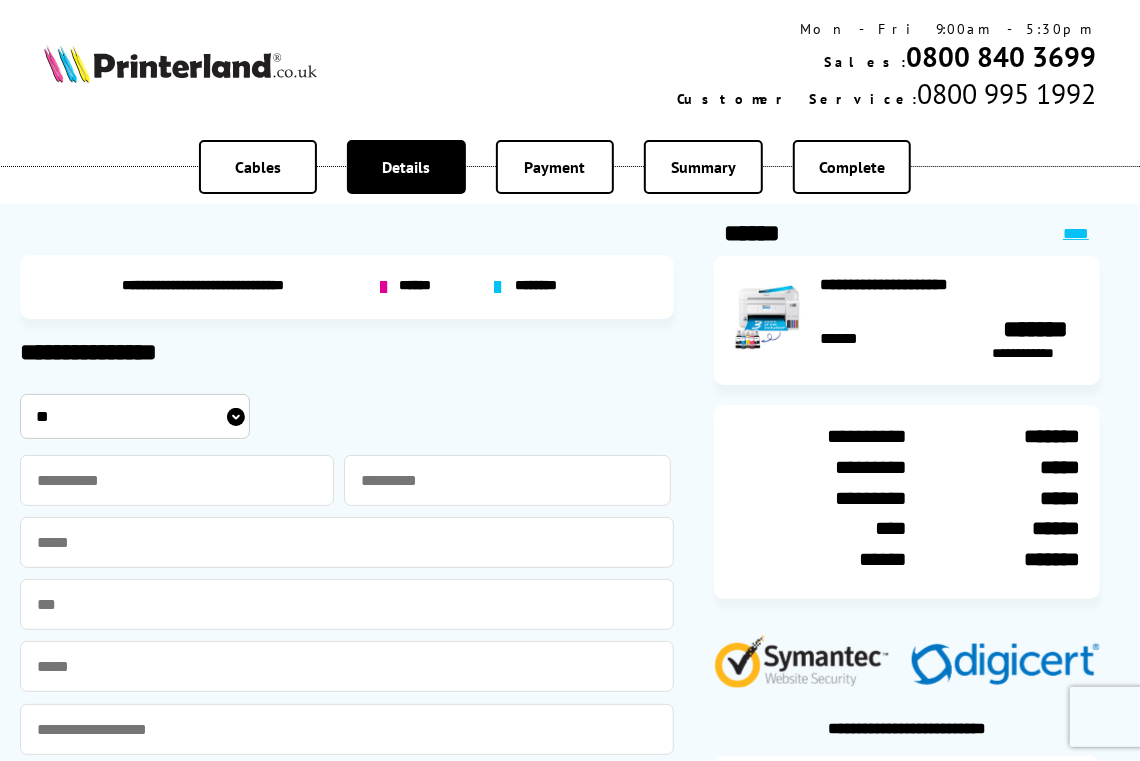 click on "******" at bounding box center (418, 287) 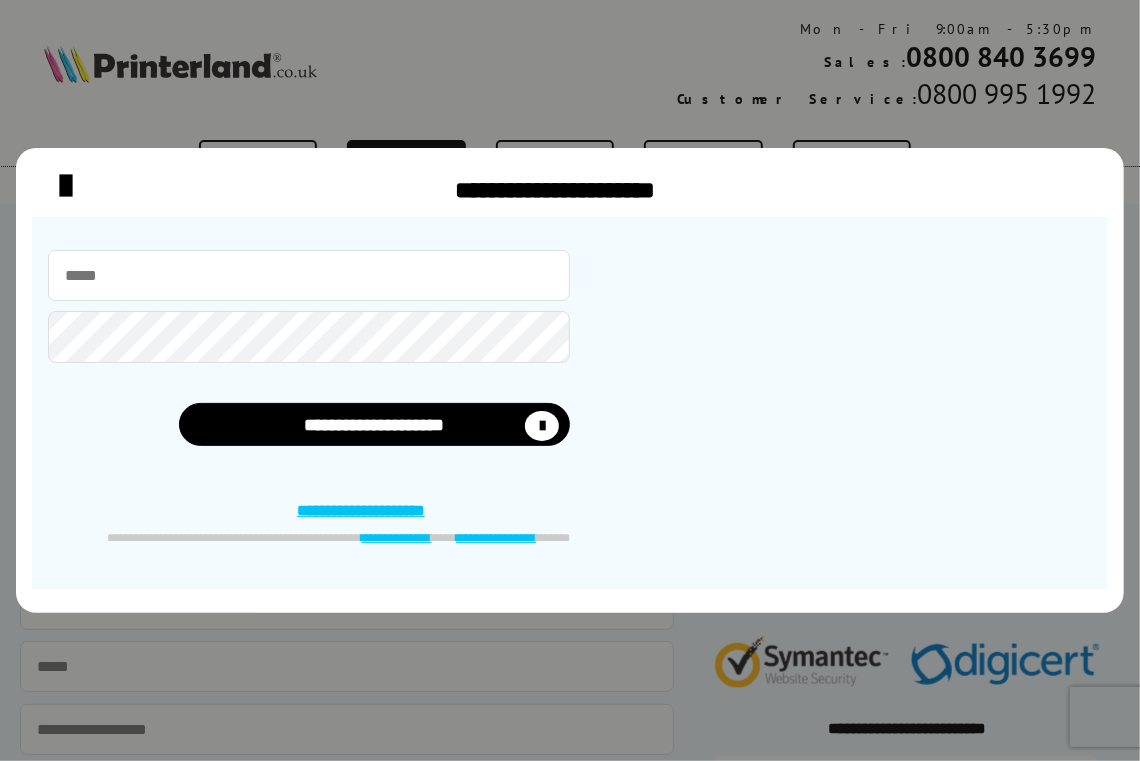 click at bounding box center [309, 275] 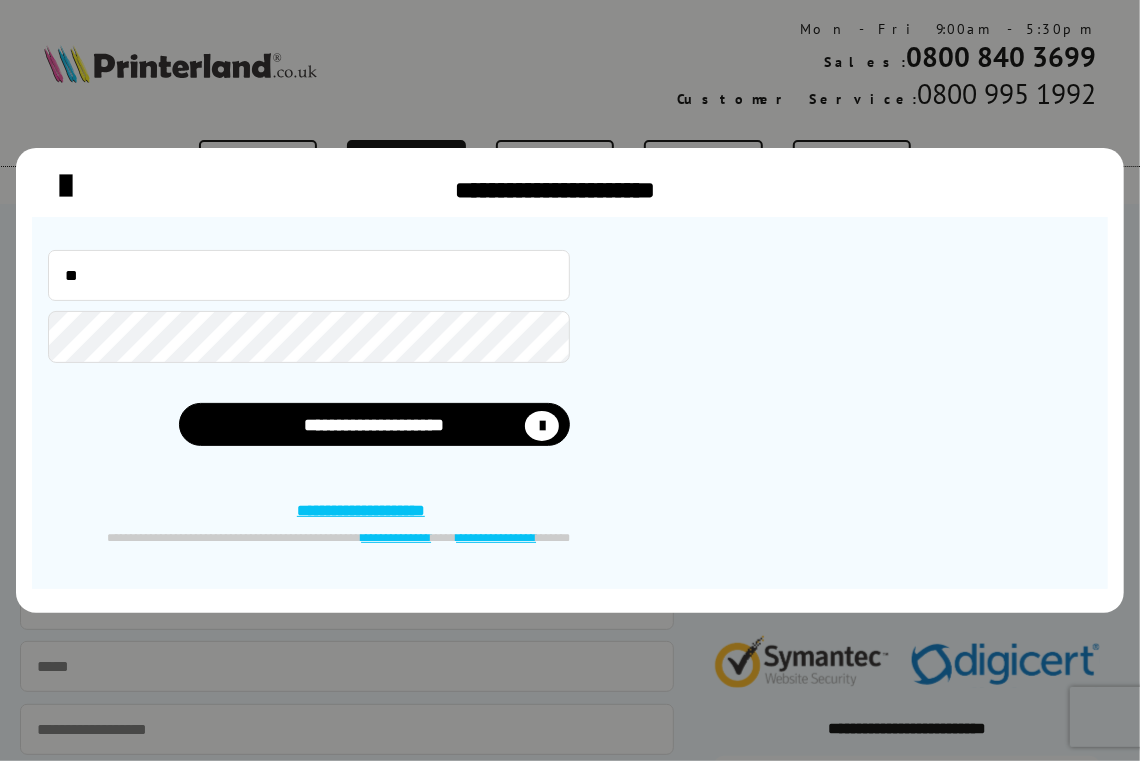 type on "*" 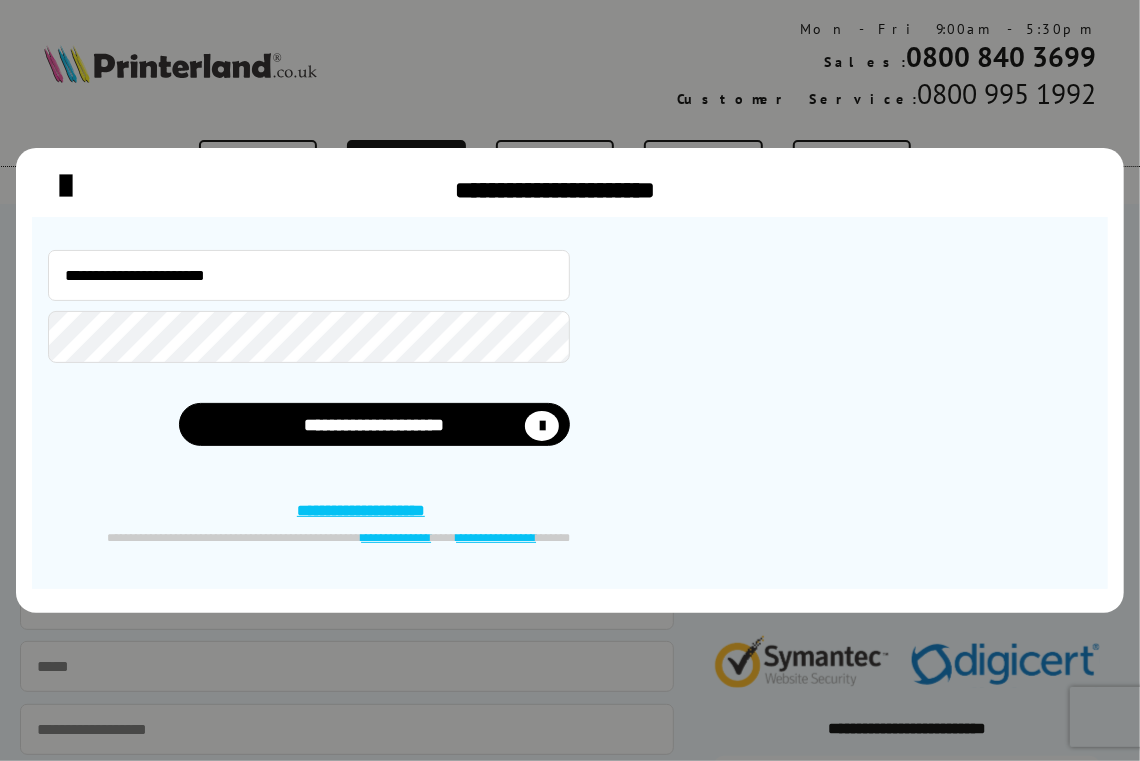 type on "**********" 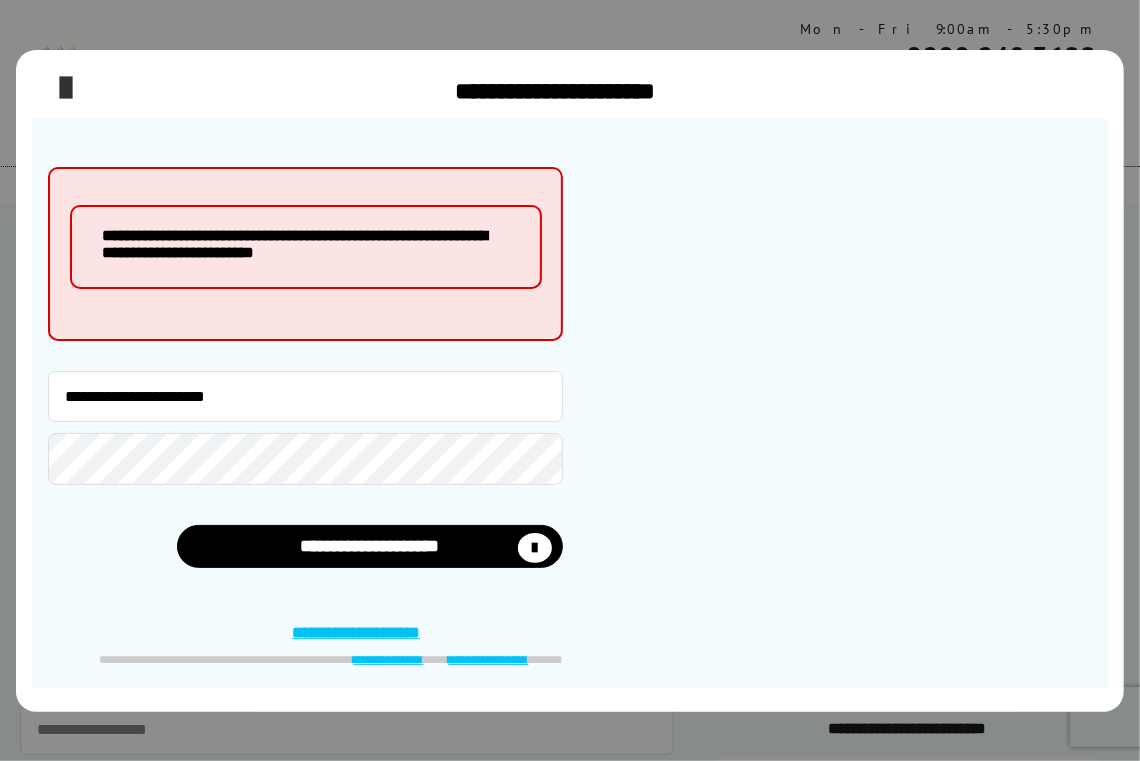 click at bounding box center (65, 89) 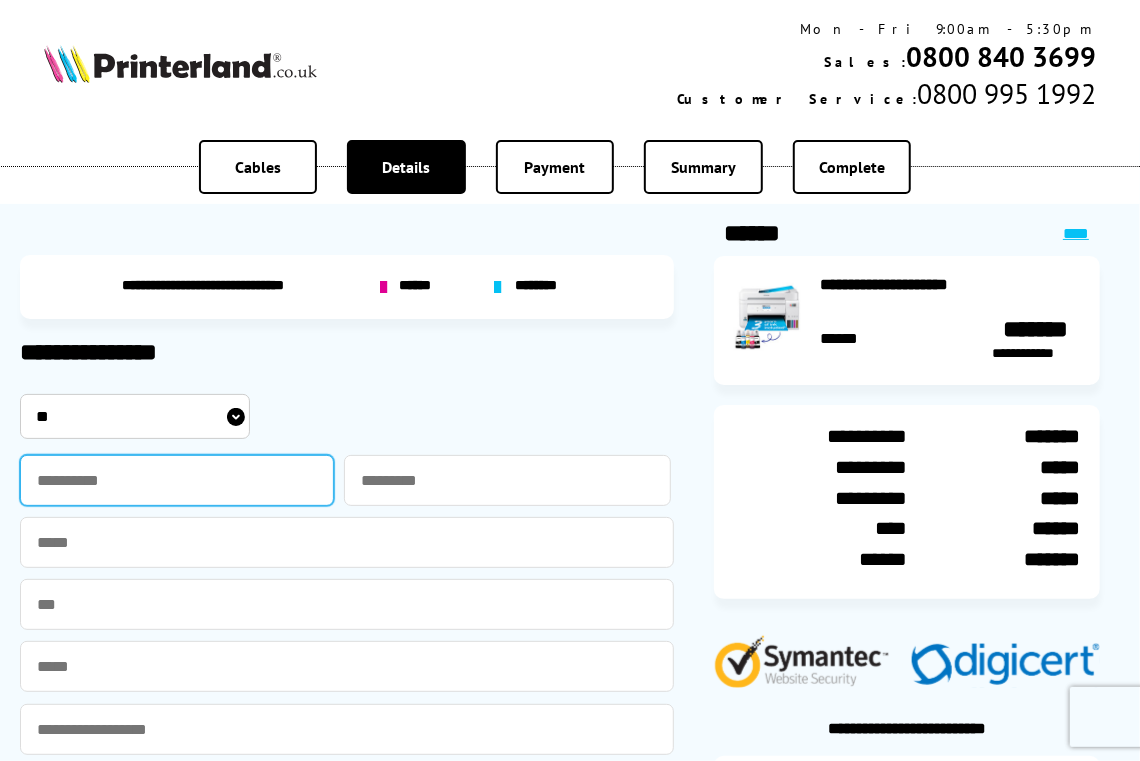 click at bounding box center [177, 480] 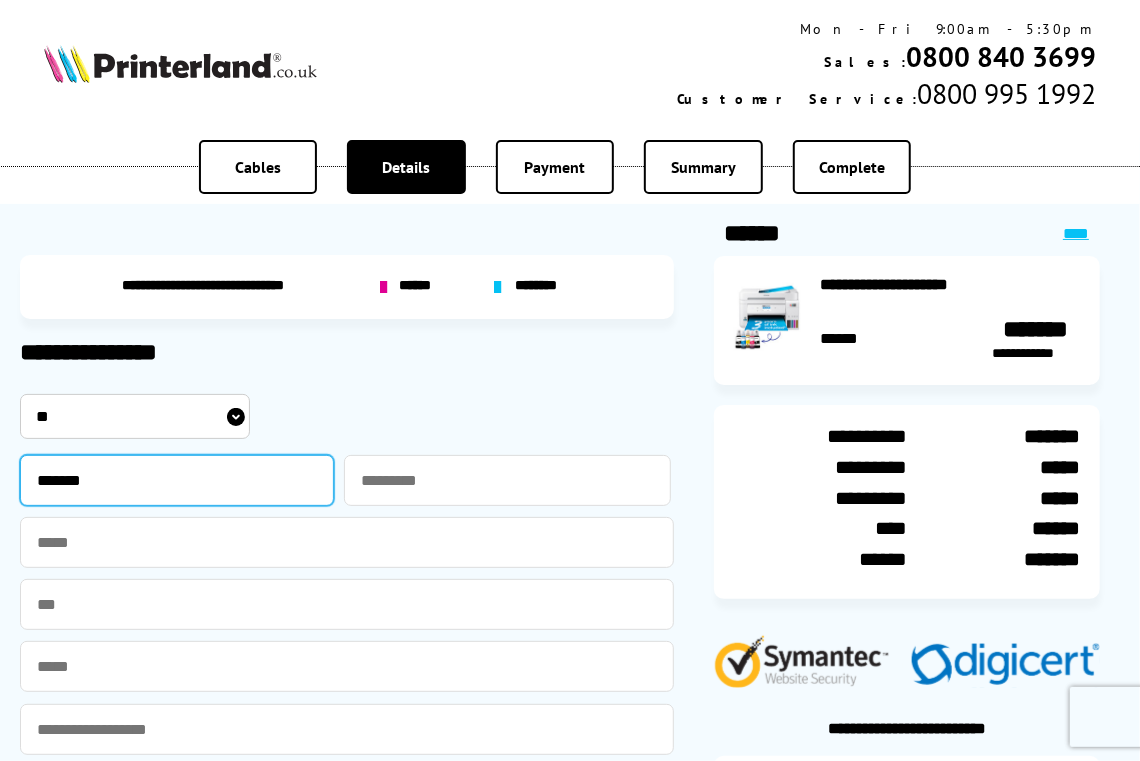 type on "*******" 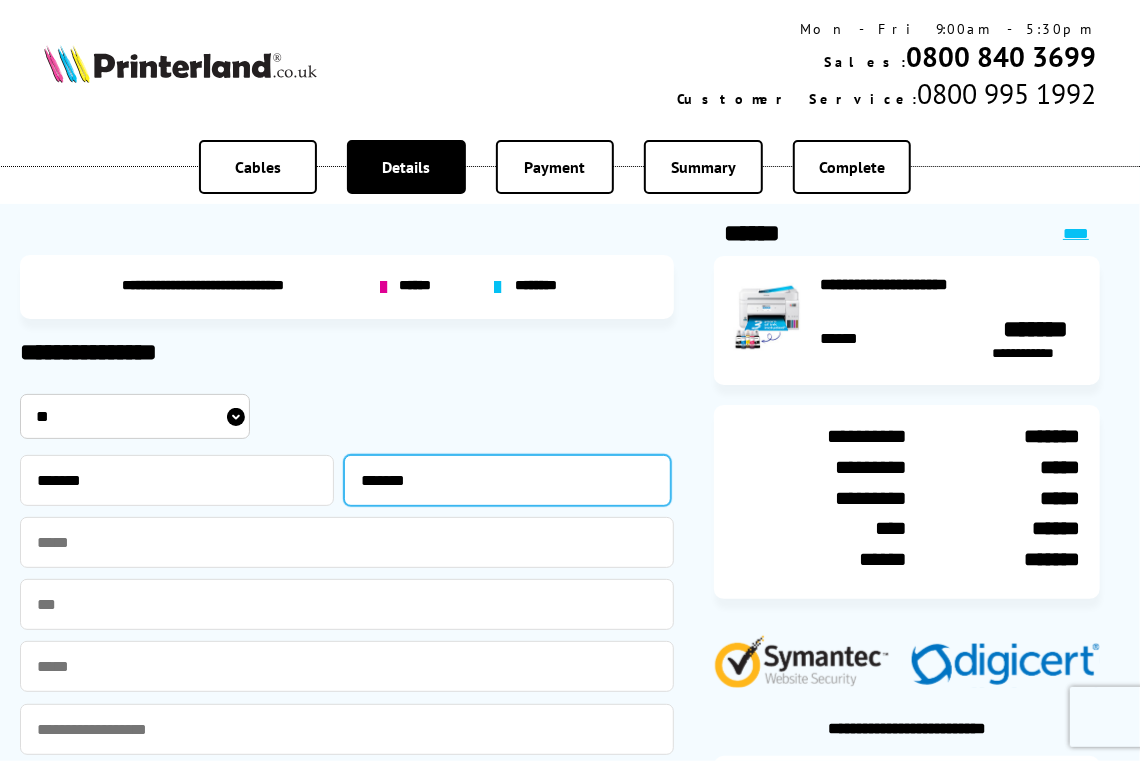 type on "*******" 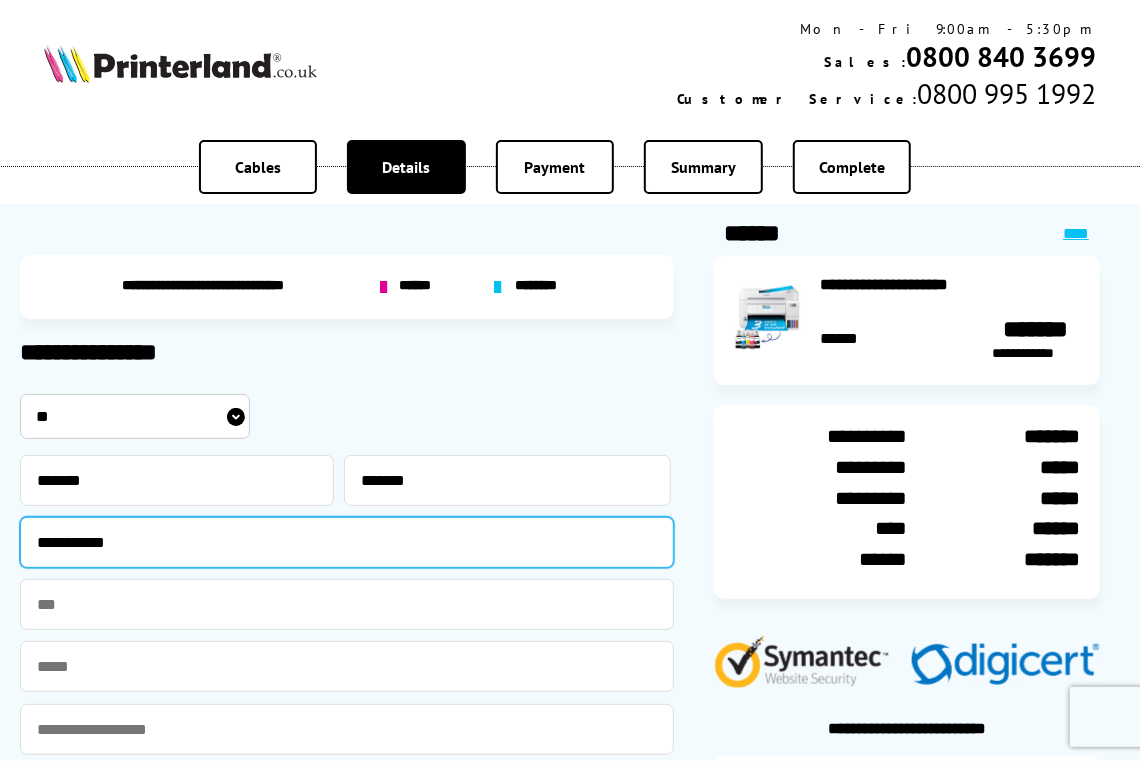 type on "**********" 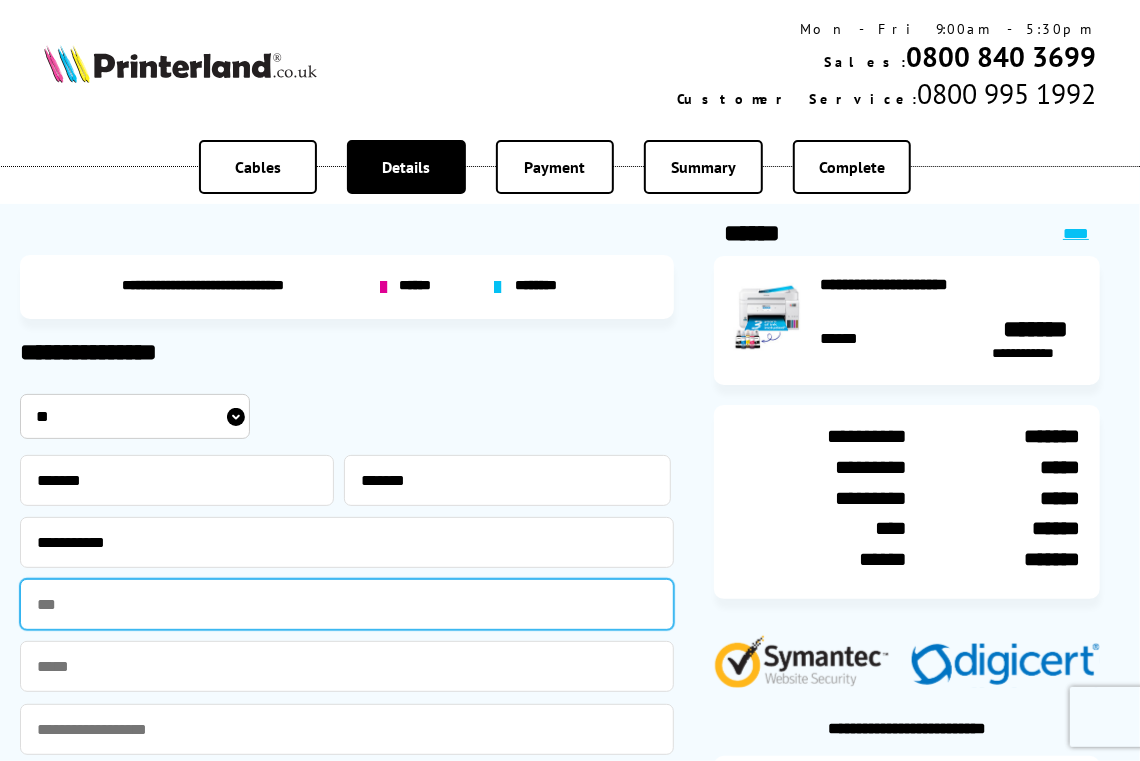 click at bounding box center [347, 604] 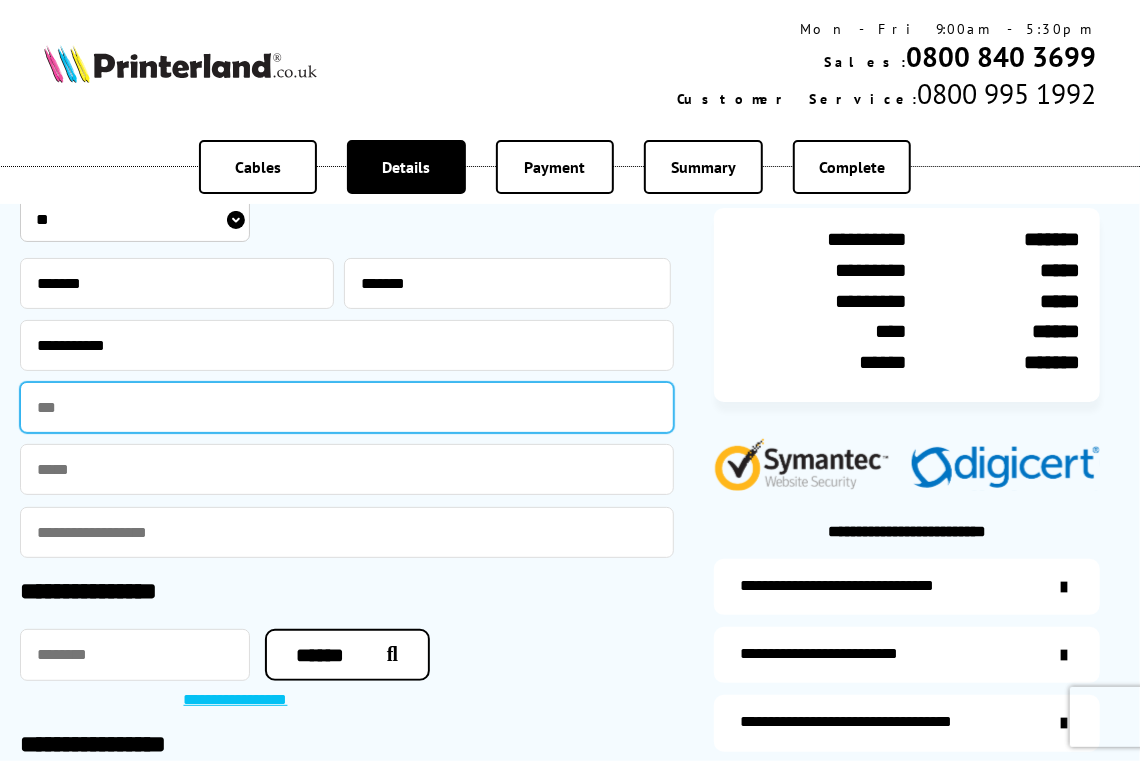 scroll, scrollTop: 200, scrollLeft: 0, axis: vertical 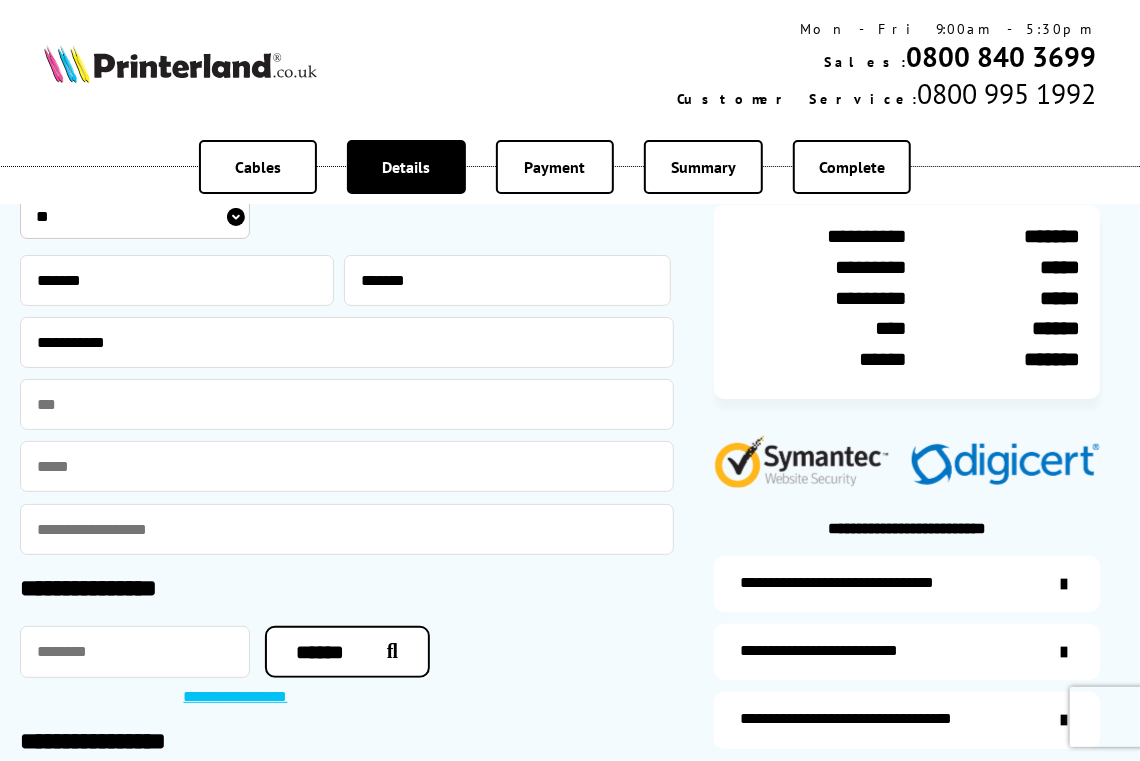 click at bounding box center [347, 466] 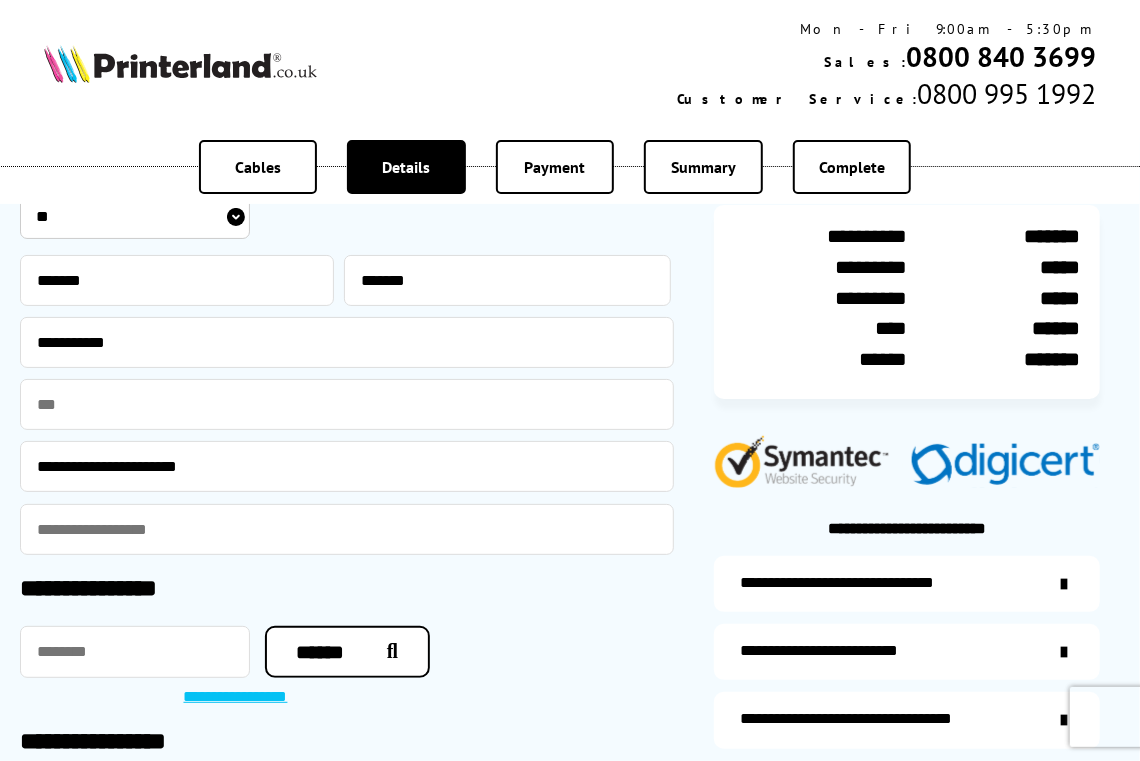 type on "**********" 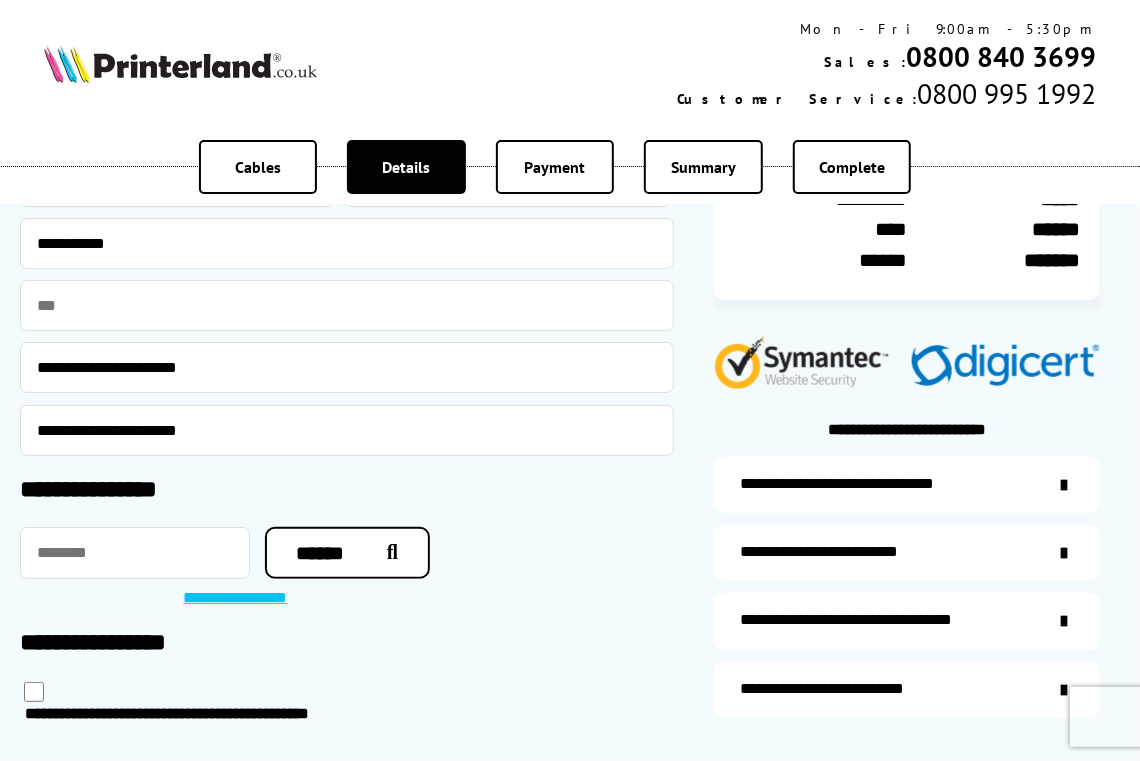 scroll, scrollTop: 300, scrollLeft: 0, axis: vertical 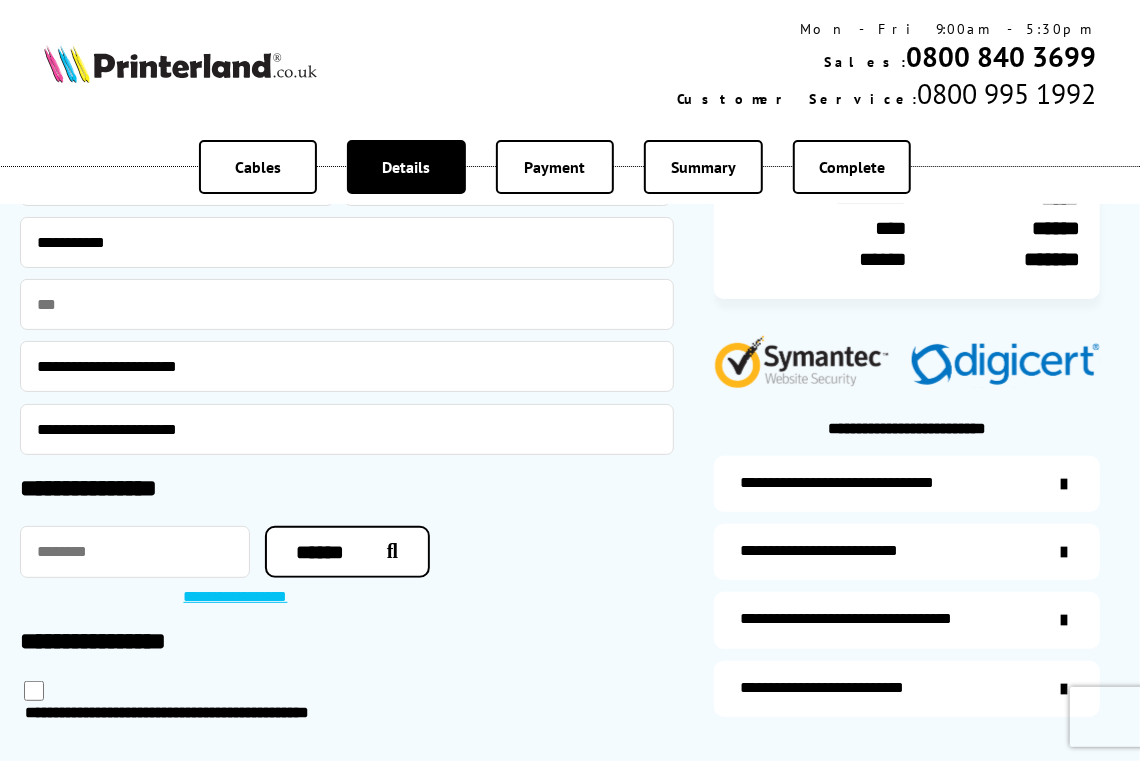 type on "**********" 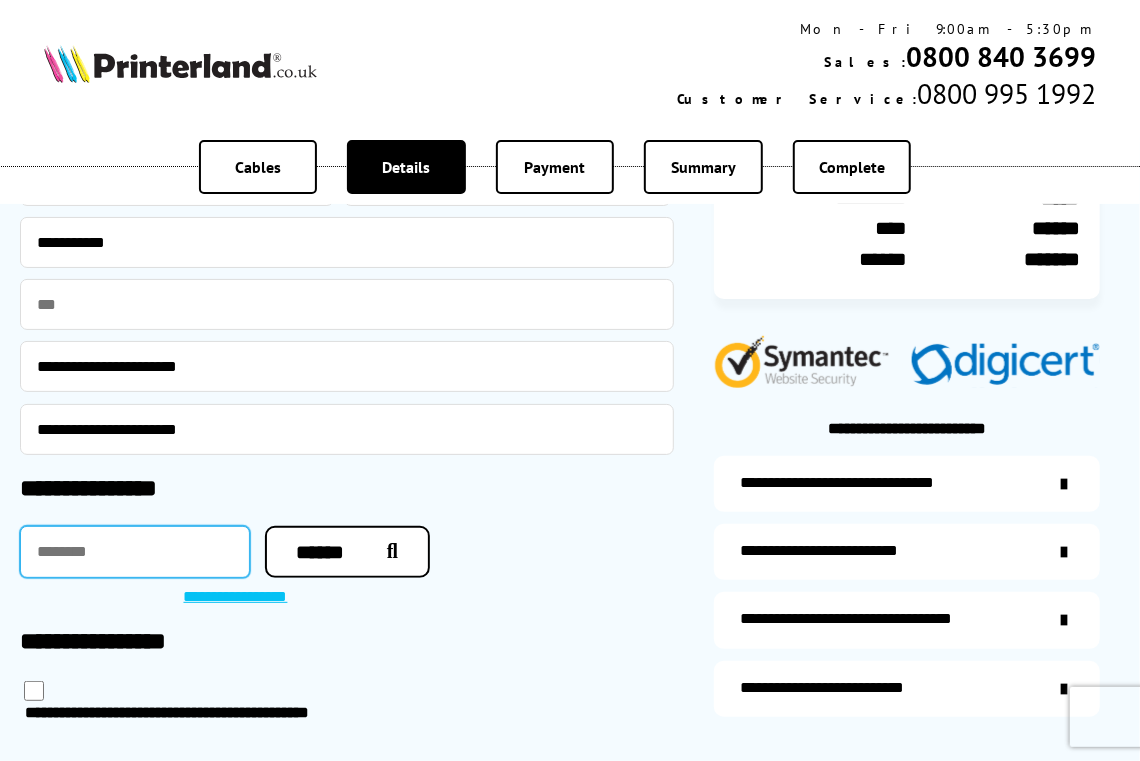 click at bounding box center [135, 552] 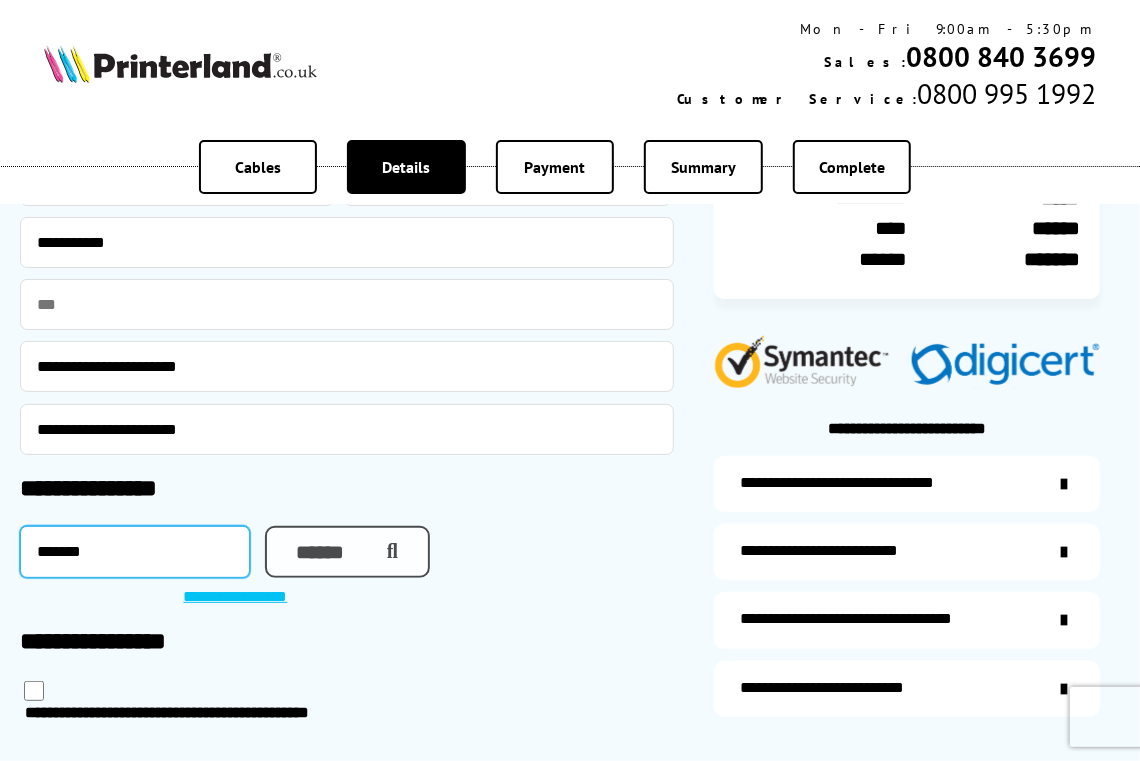 type on "*******" 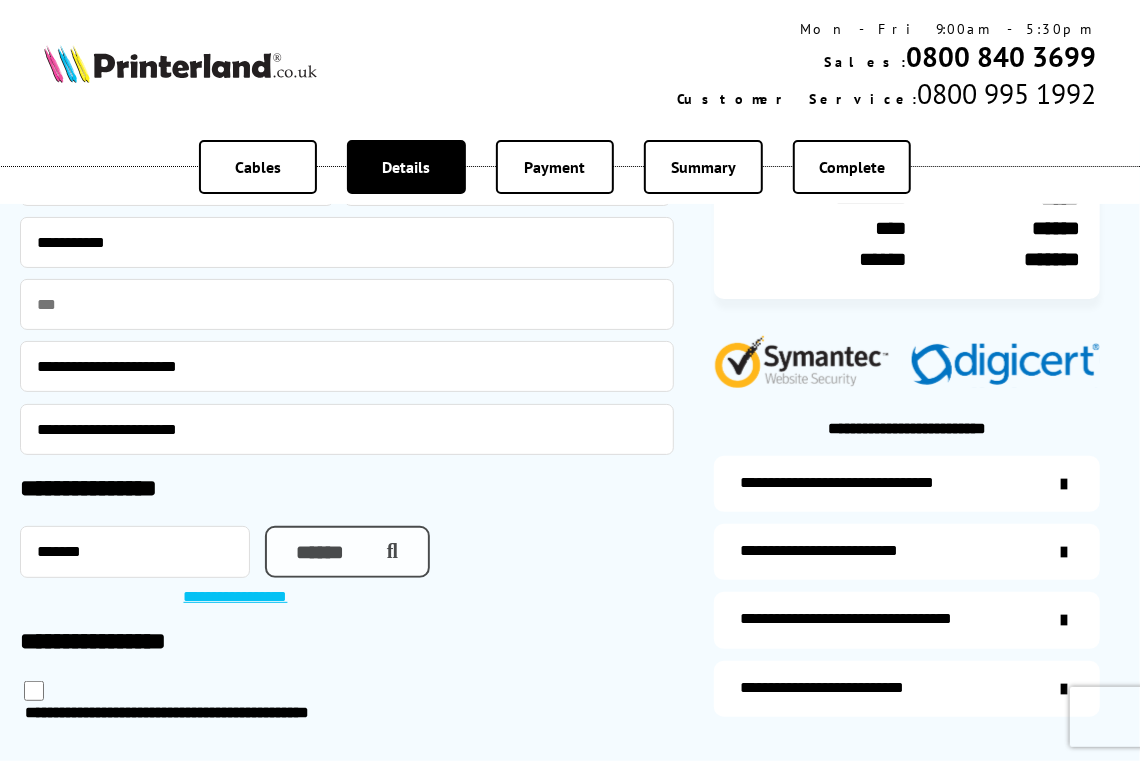 click at bounding box center [387, 552] 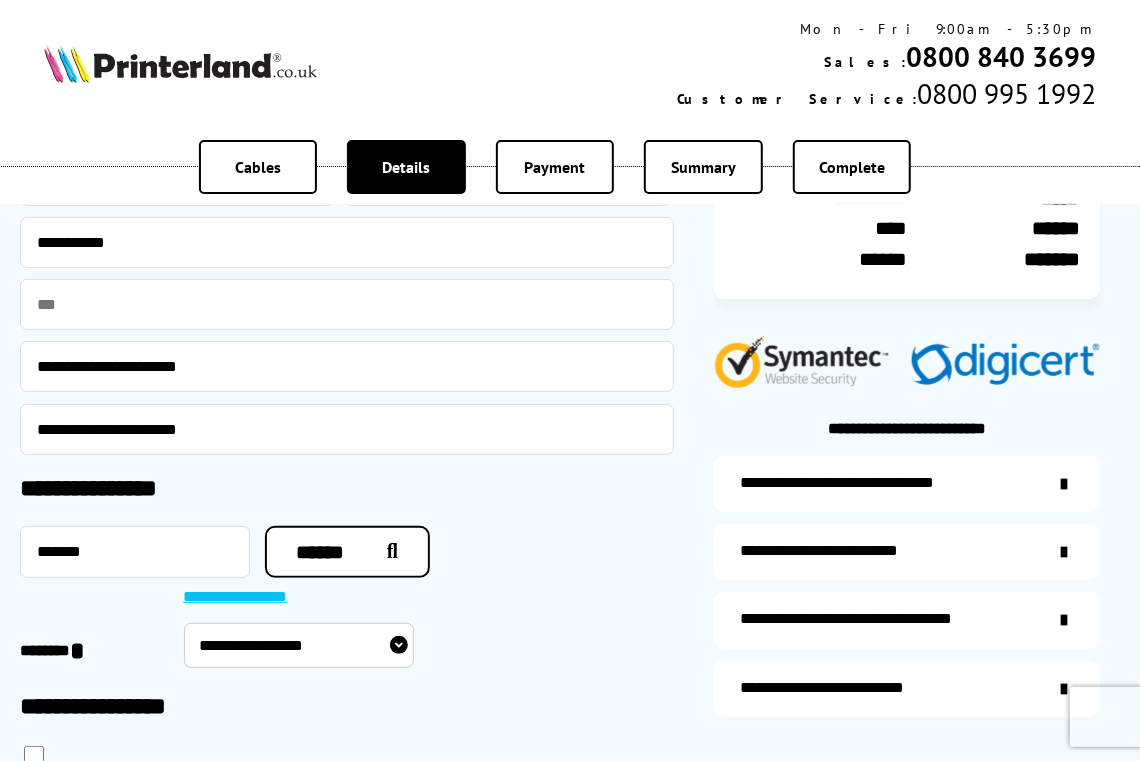 scroll, scrollTop: 400, scrollLeft: 0, axis: vertical 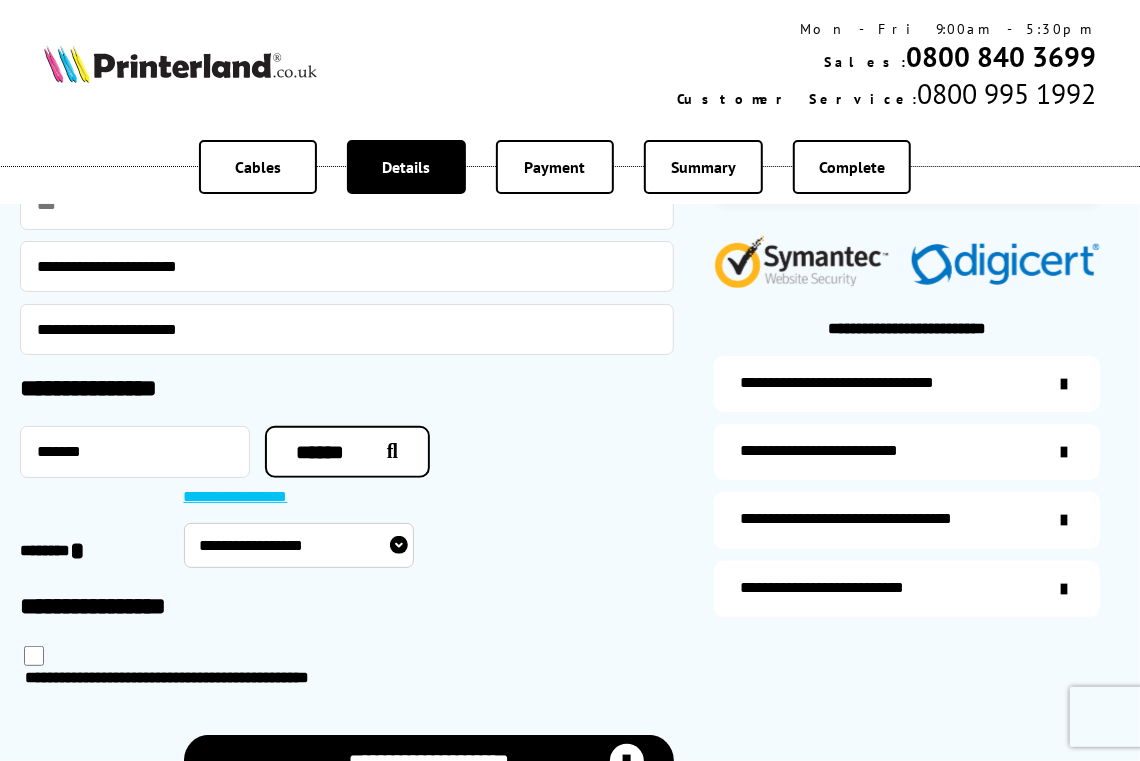 click on "**********" at bounding box center [299, 545] 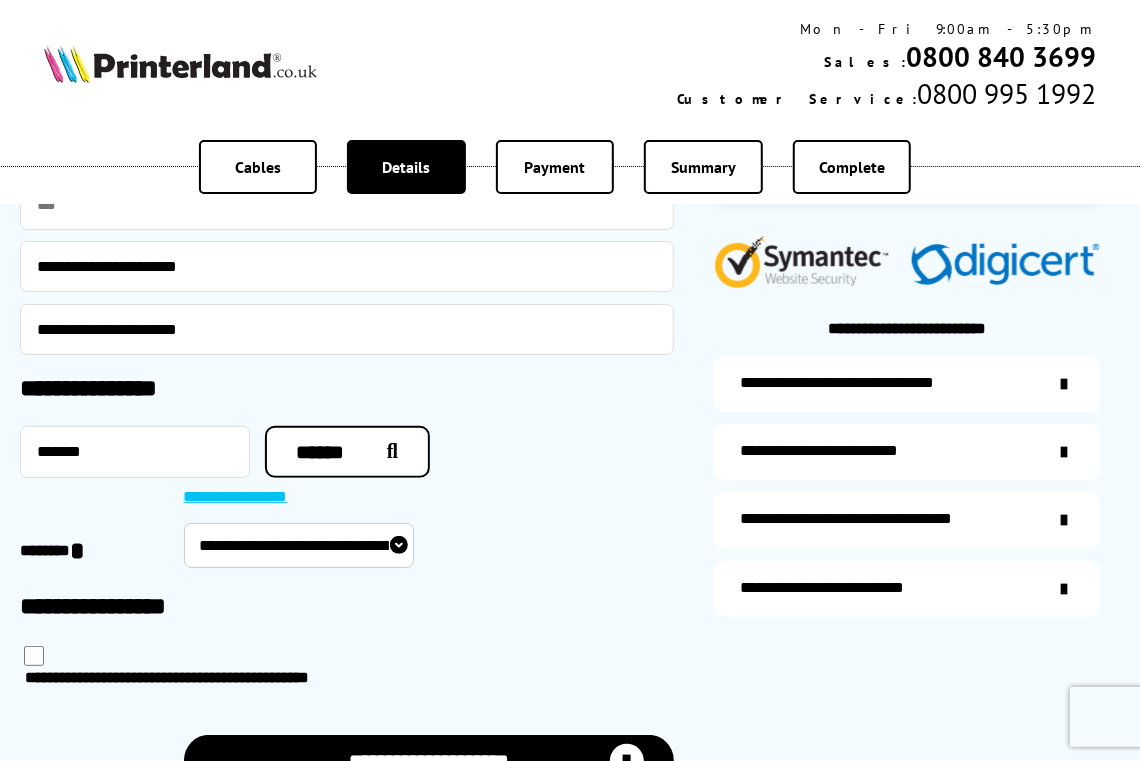 click on "**********" at bounding box center [299, 545] 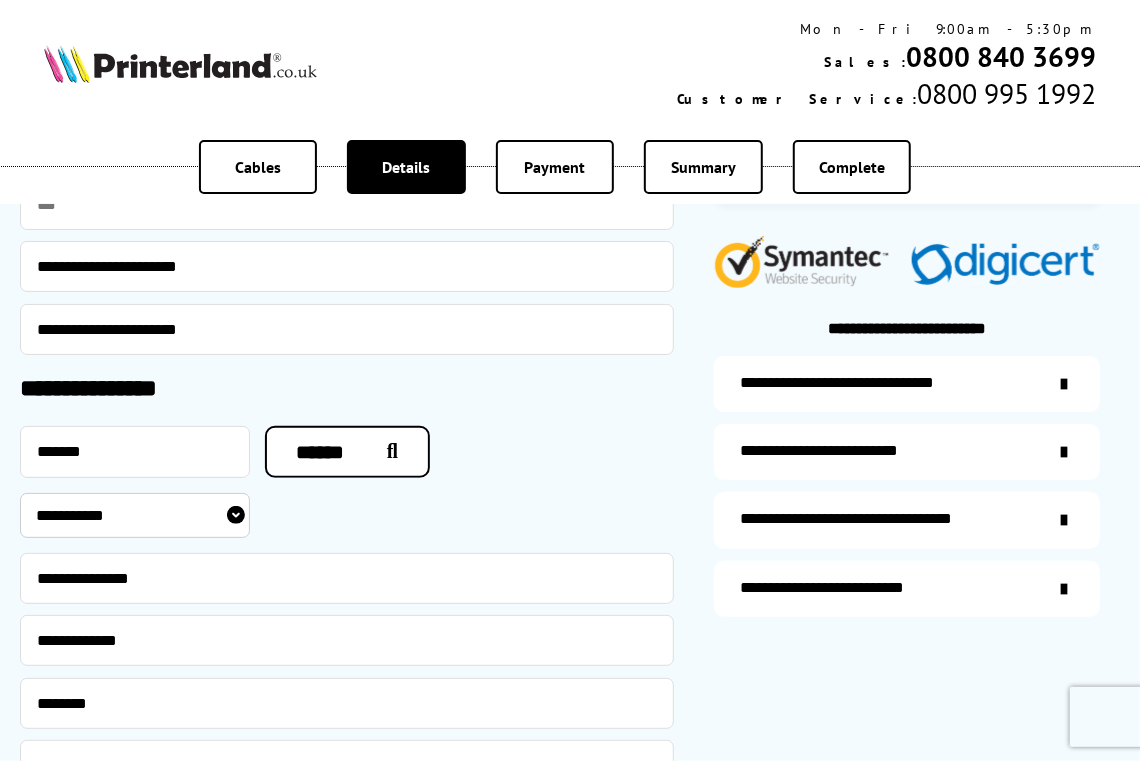 select on "**********" 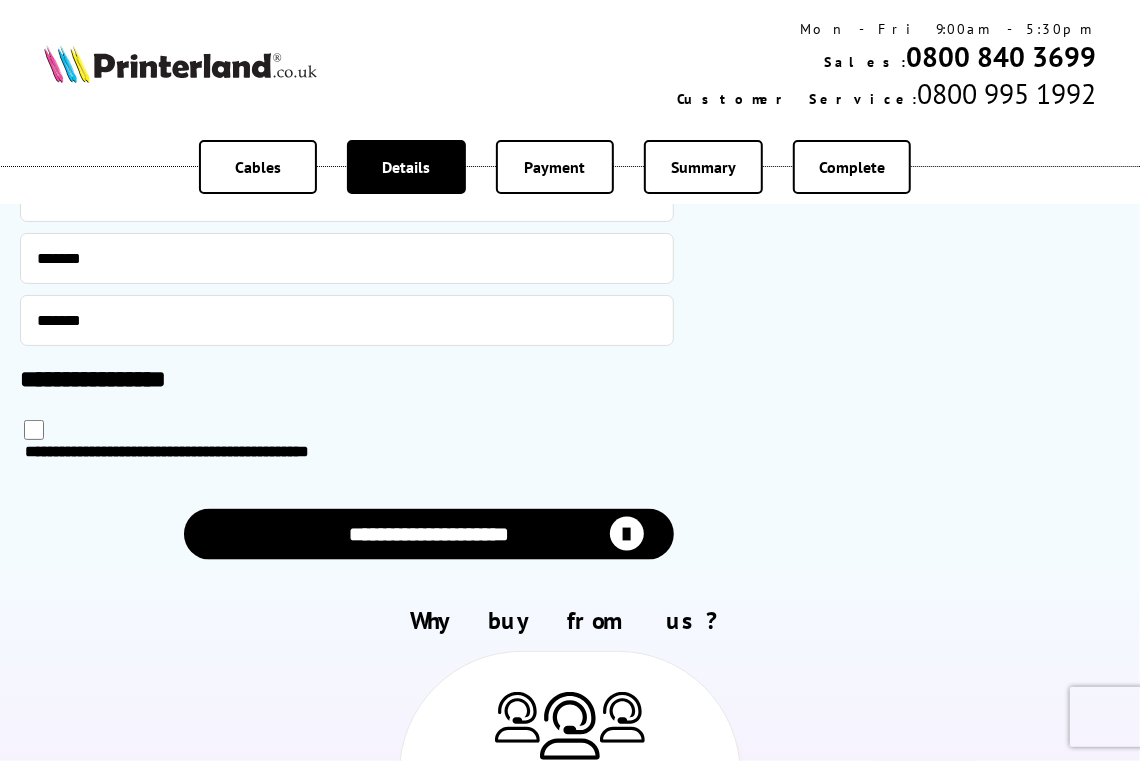 scroll, scrollTop: 1000, scrollLeft: 0, axis: vertical 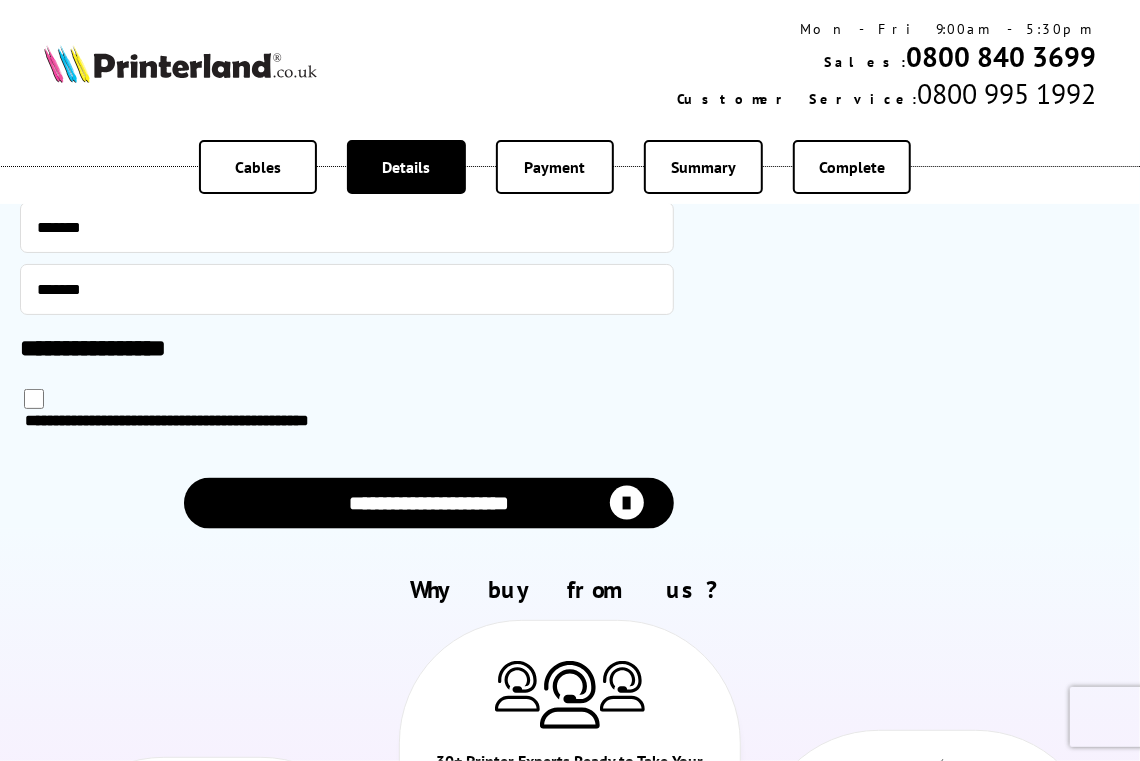 click on "**********" at bounding box center (429, 503) 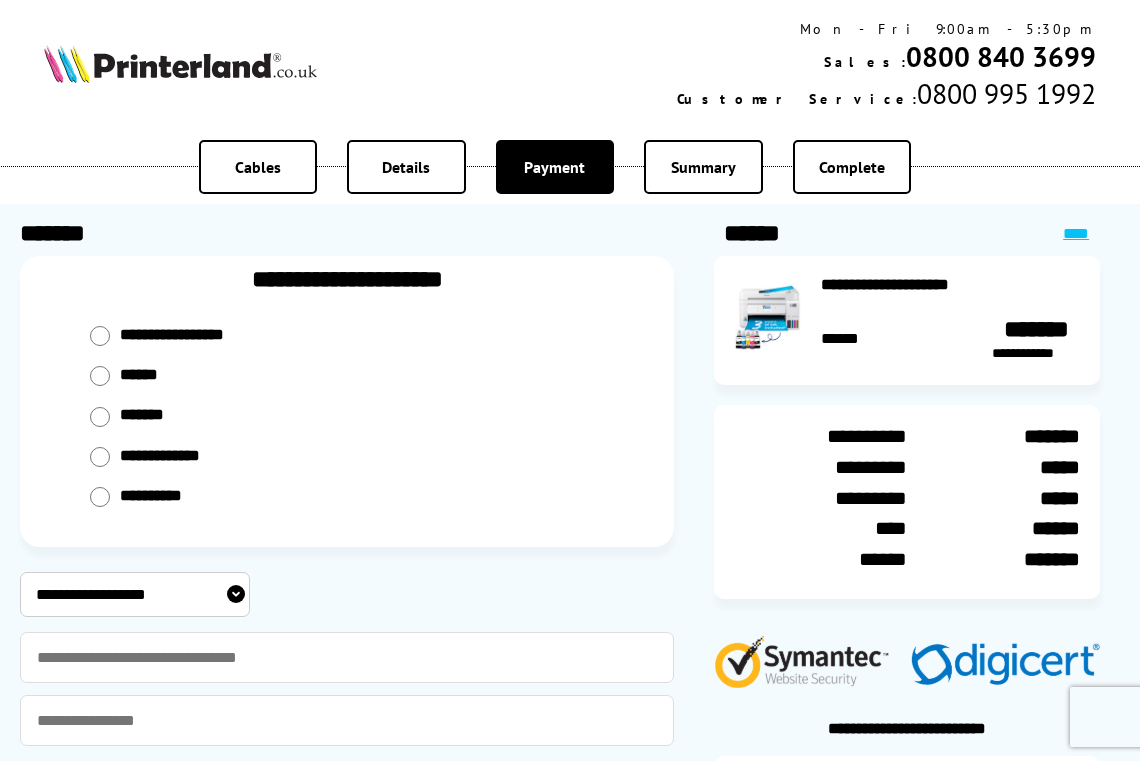 scroll, scrollTop: 0, scrollLeft: 0, axis: both 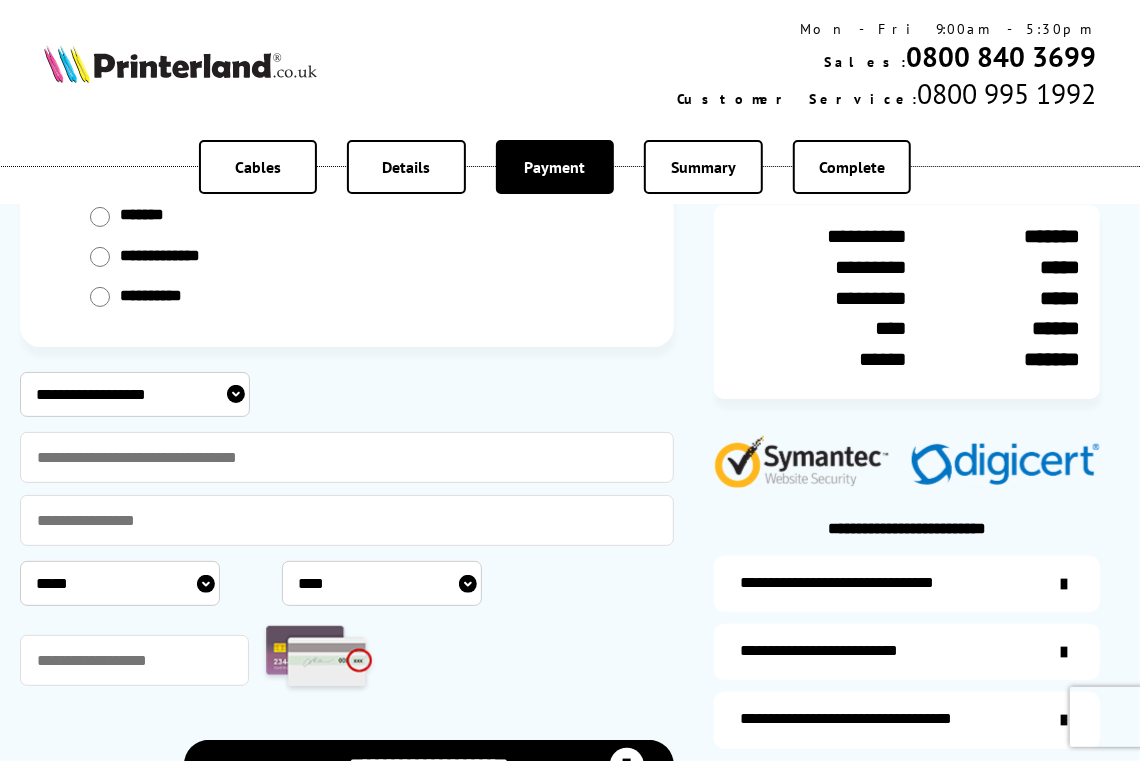 click on "**********" at bounding box center (135, 394) 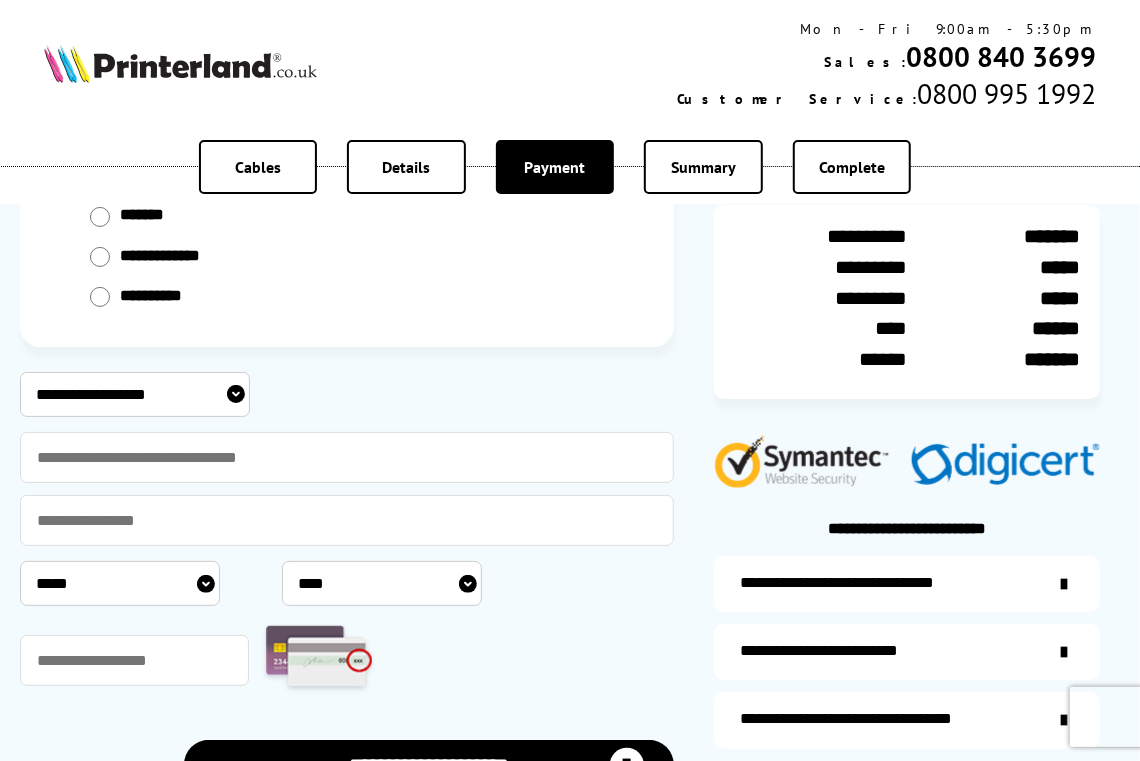 select on "**********" 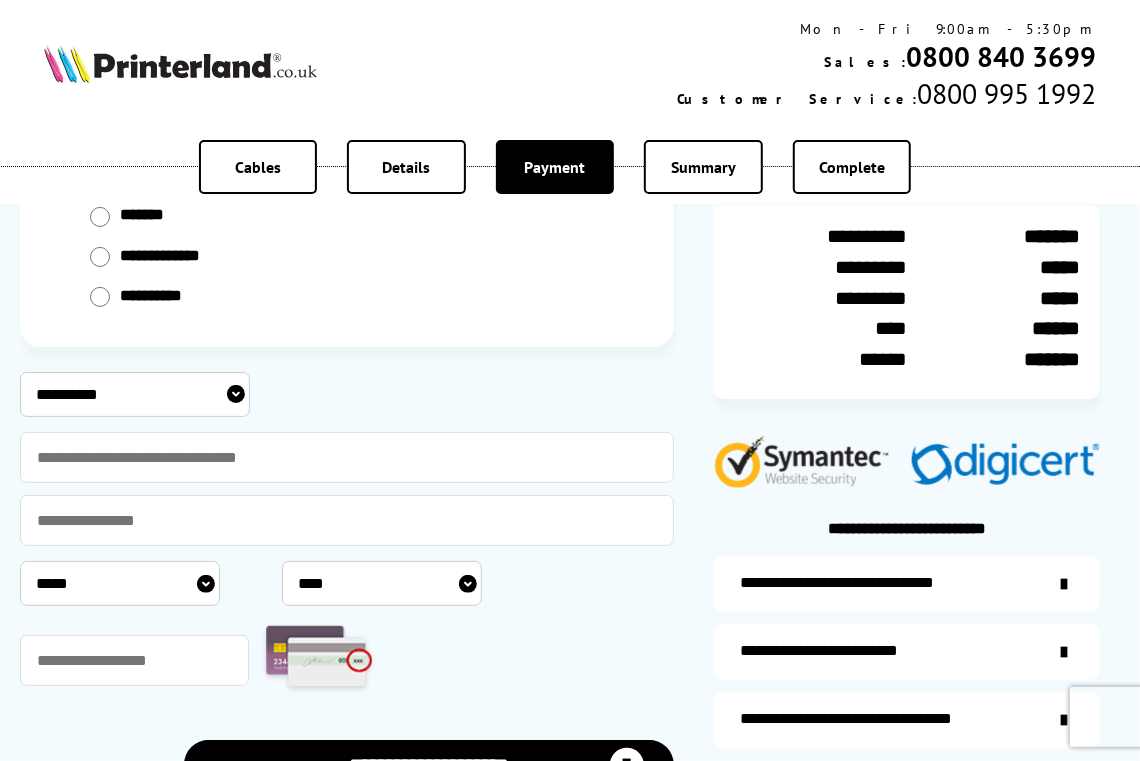 click on "**********" at bounding box center (135, 394) 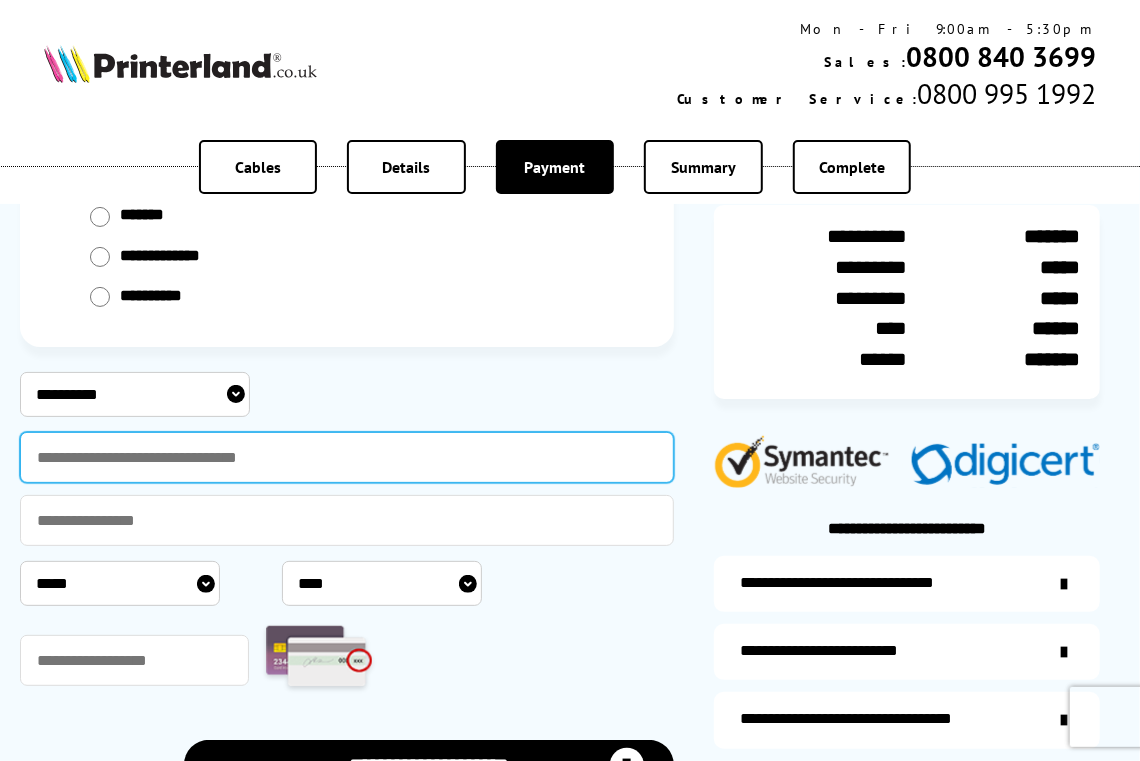 click at bounding box center (347, 457) 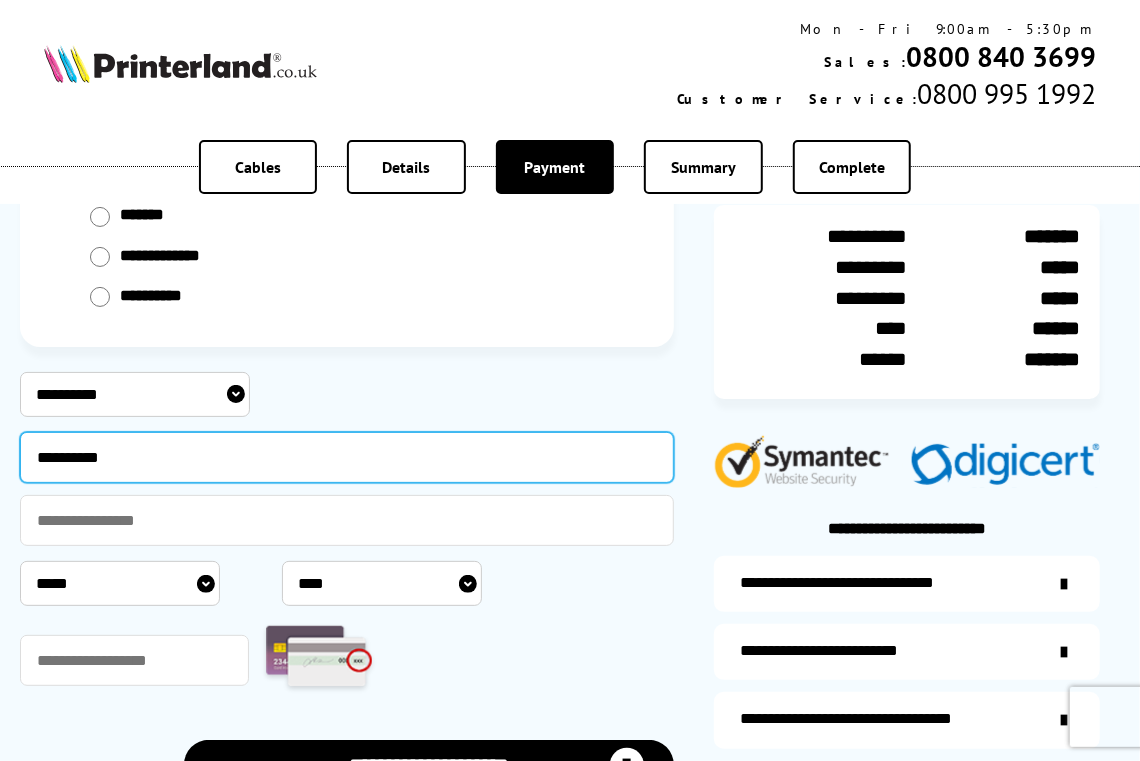 type on "**********" 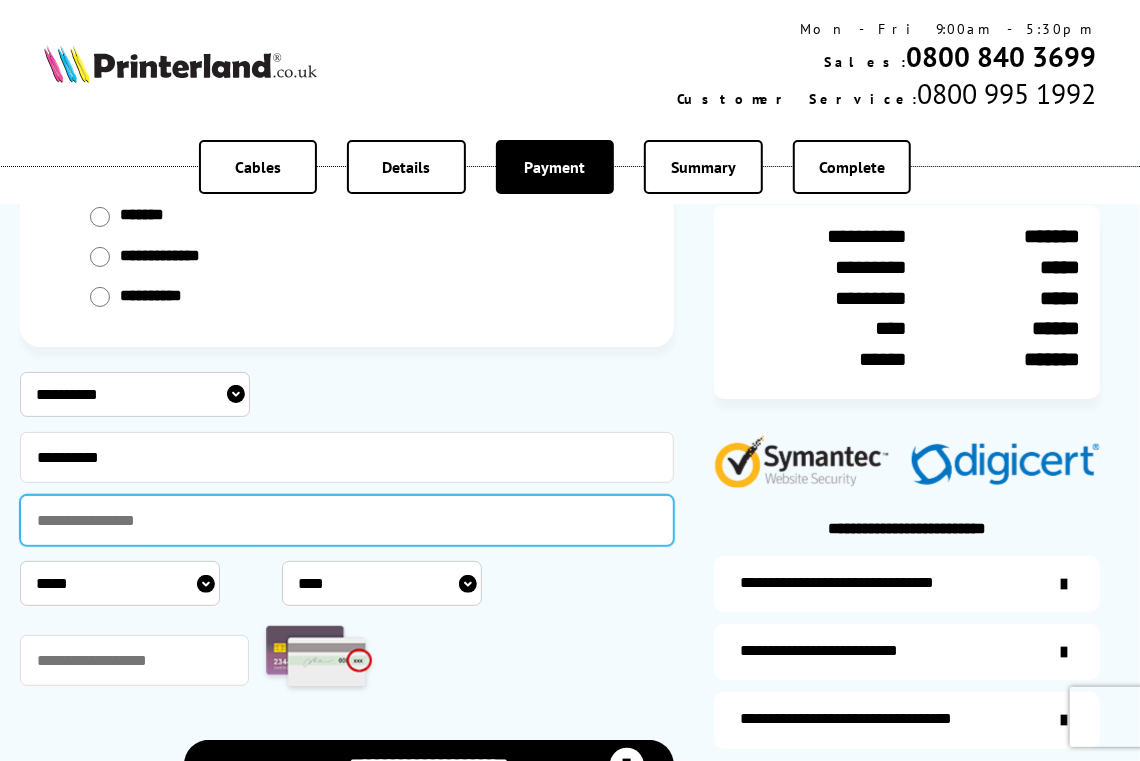 click at bounding box center [347, 520] 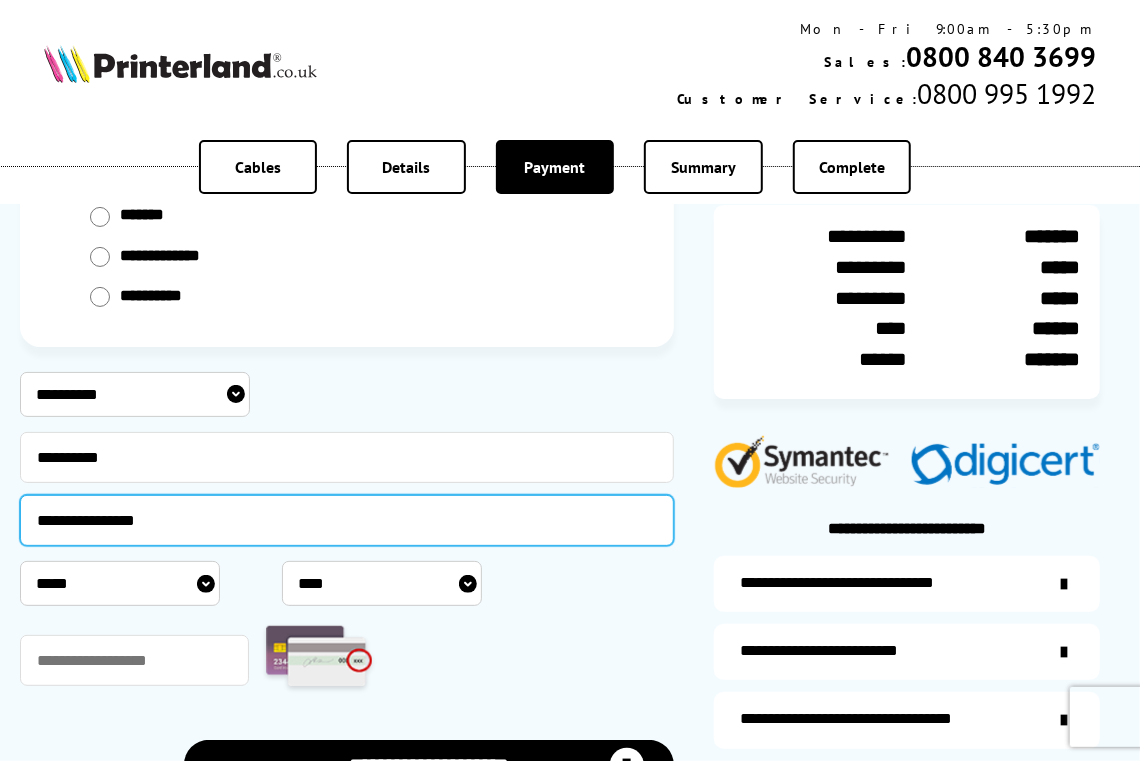 type on "**********" 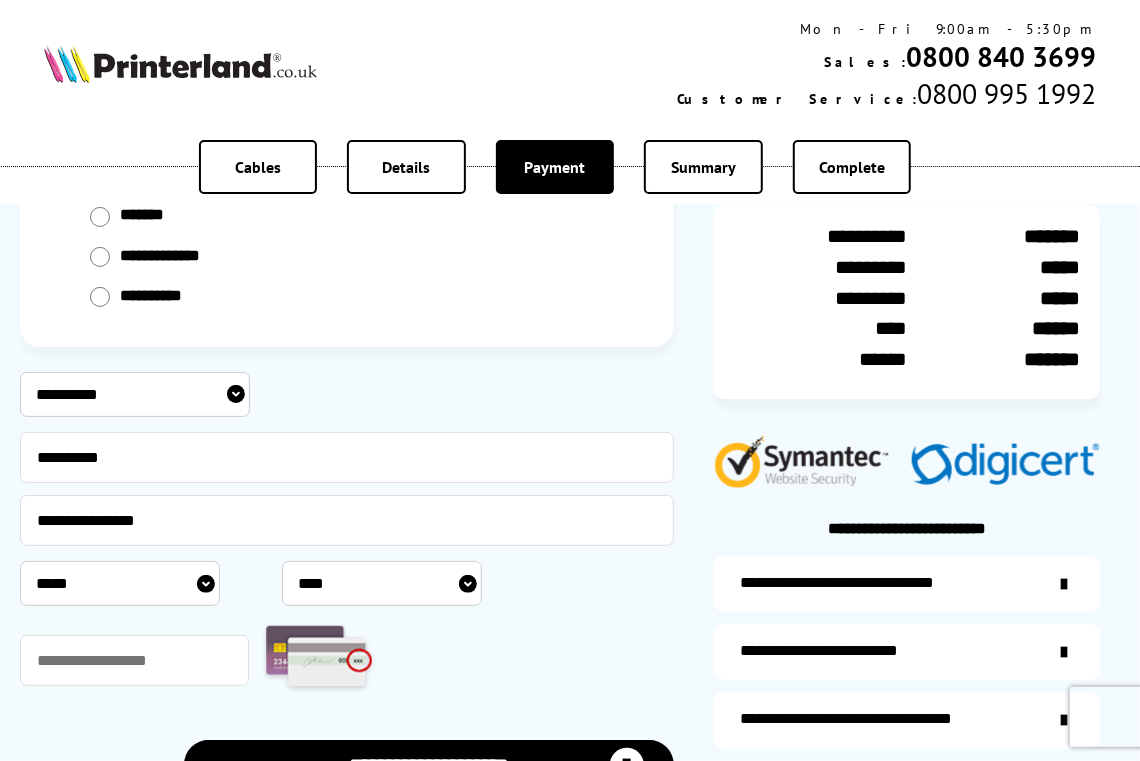 click on "*****
*
*
*
*
*
*
*
*
*
**
**
**" at bounding box center (120, 583) 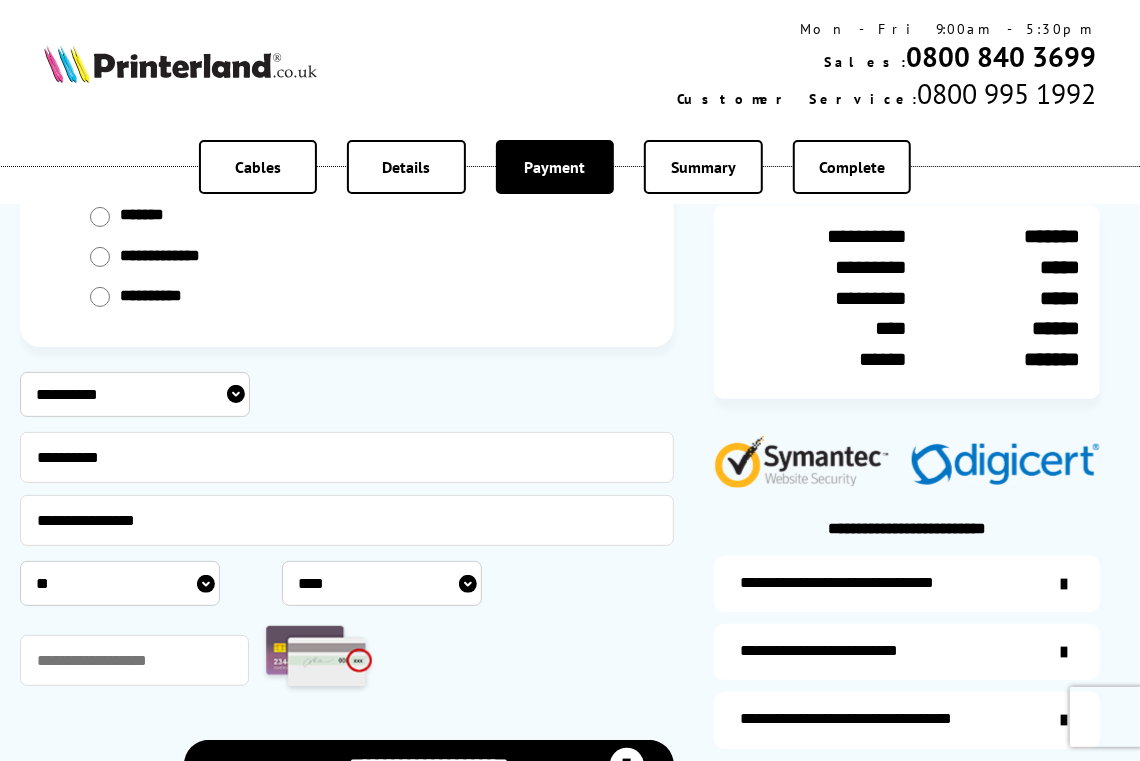 click on "*****
*
*
*
*
*
*
*
*
*
**
**
**" at bounding box center (120, 583) 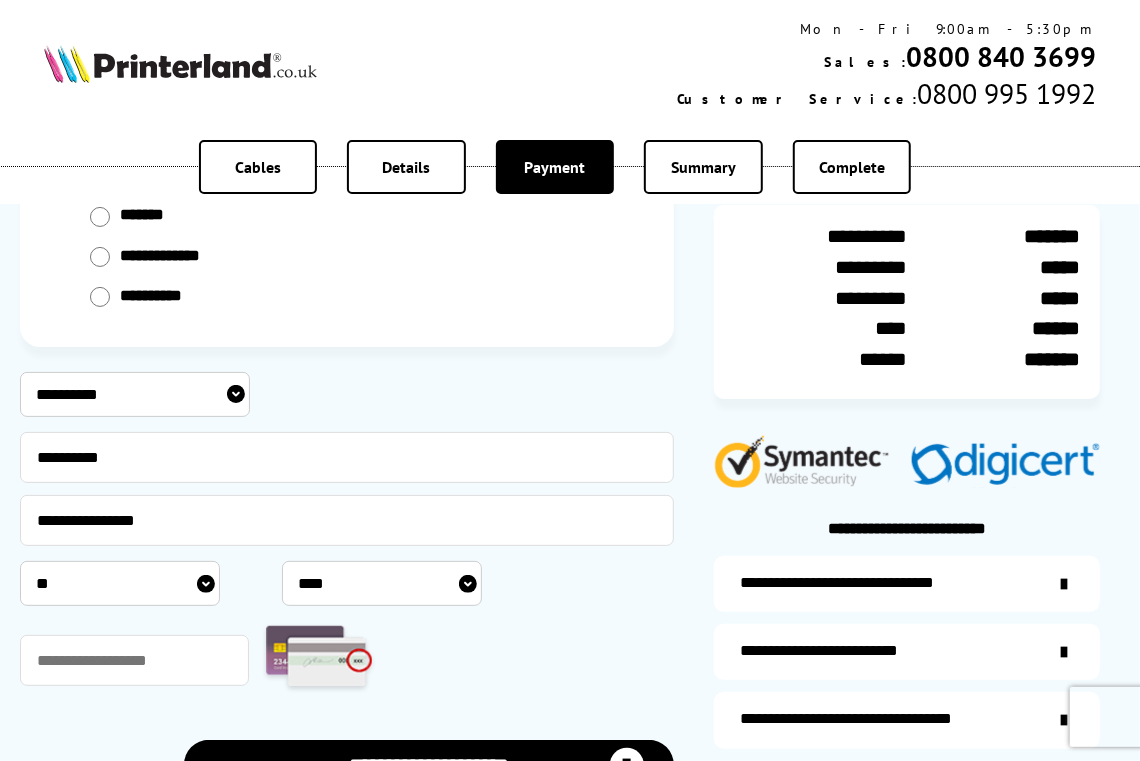 click on "****
****
****
****
****
****
****
****
****
****
****
****
****
****
****
****
****
****
****
****
****
****" at bounding box center (382, 583) 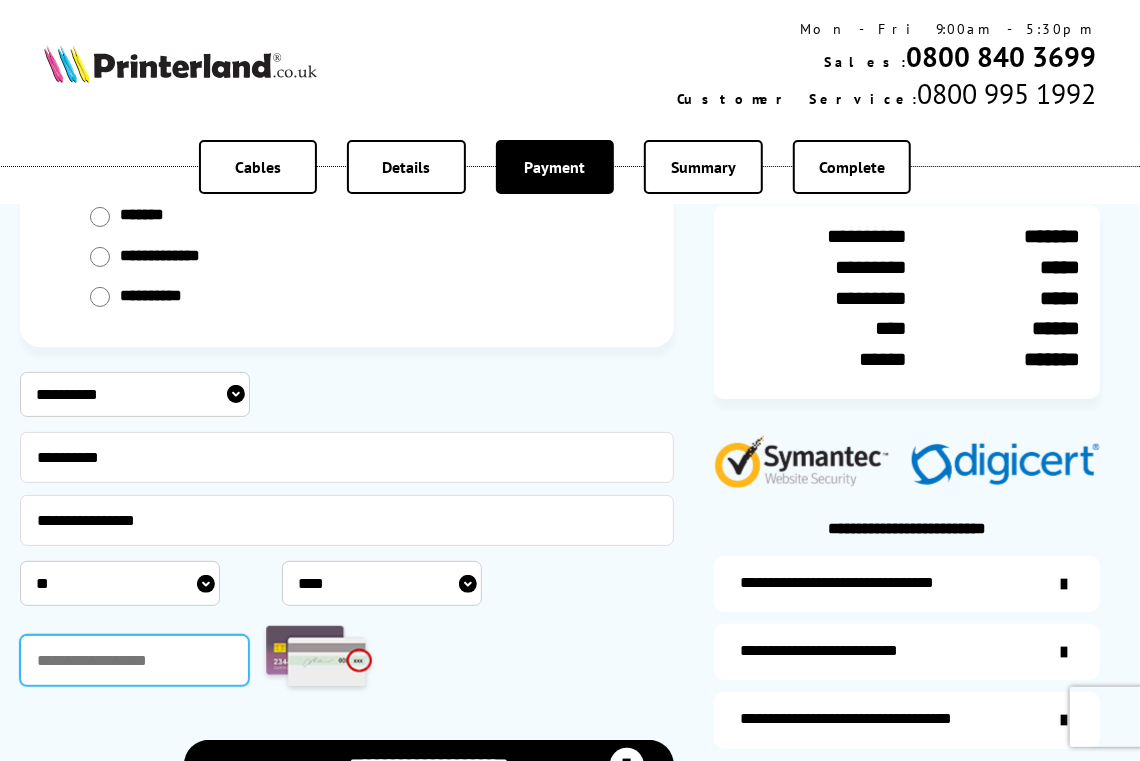 click at bounding box center [134, 660] 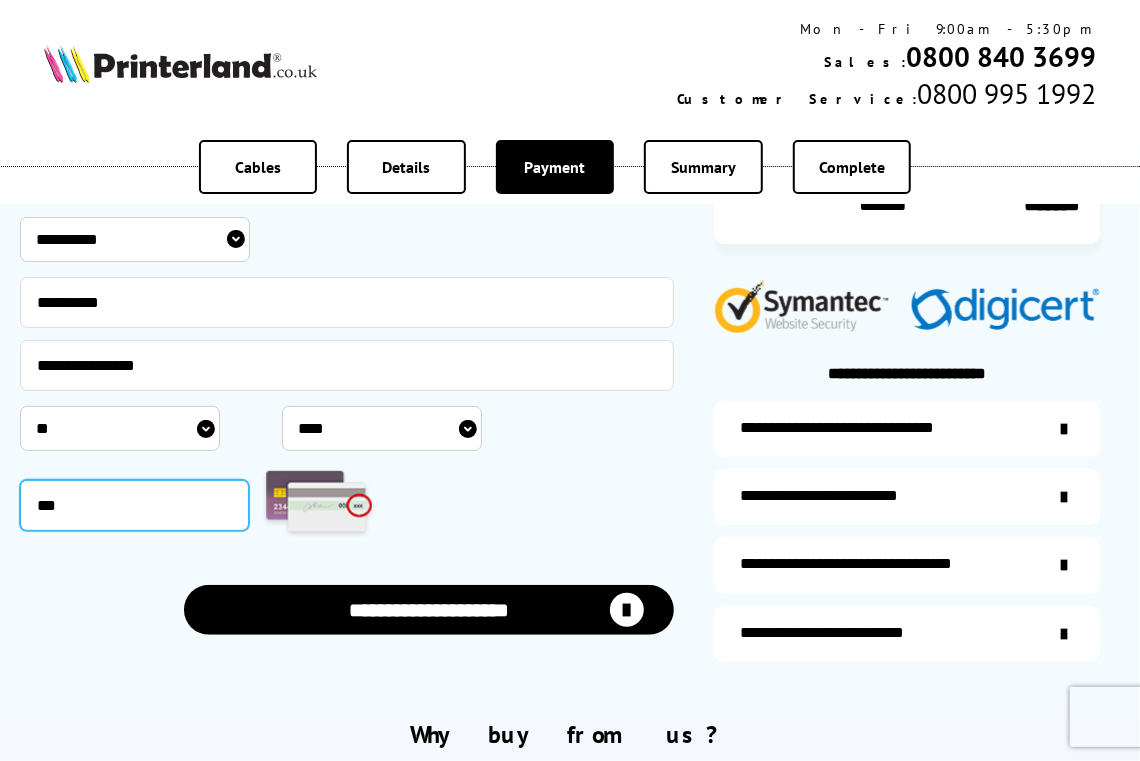 scroll, scrollTop: 400, scrollLeft: 0, axis: vertical 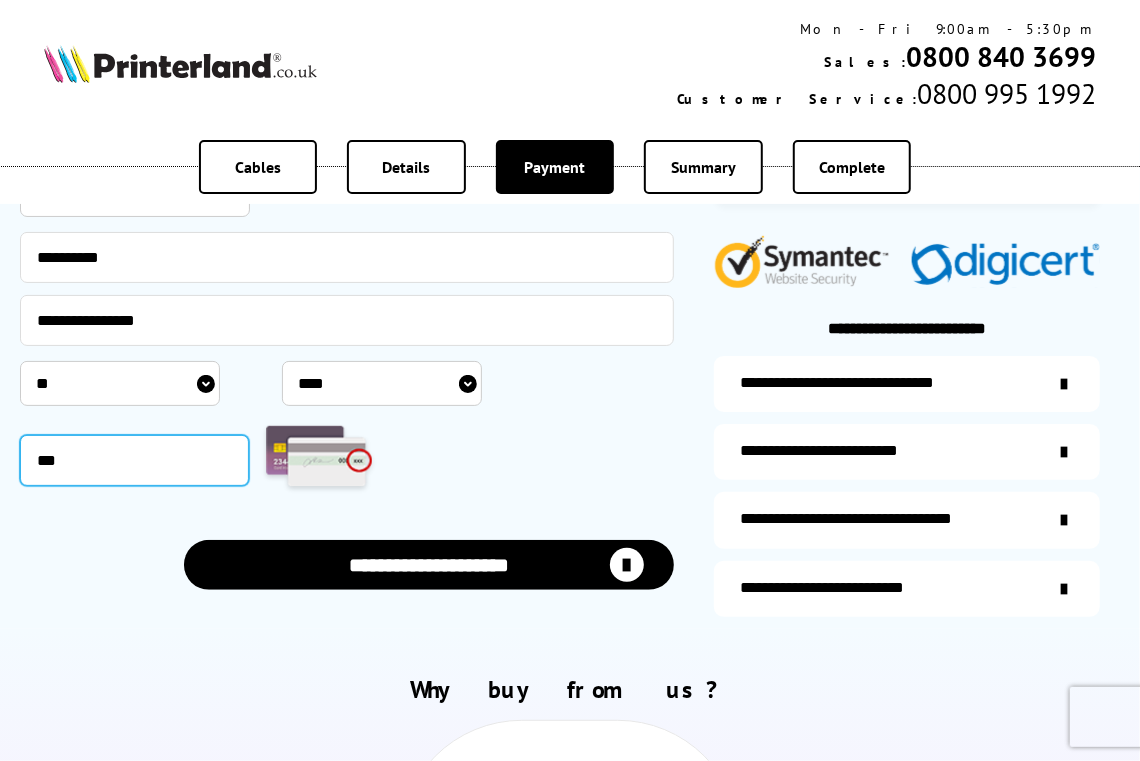 type on "***" 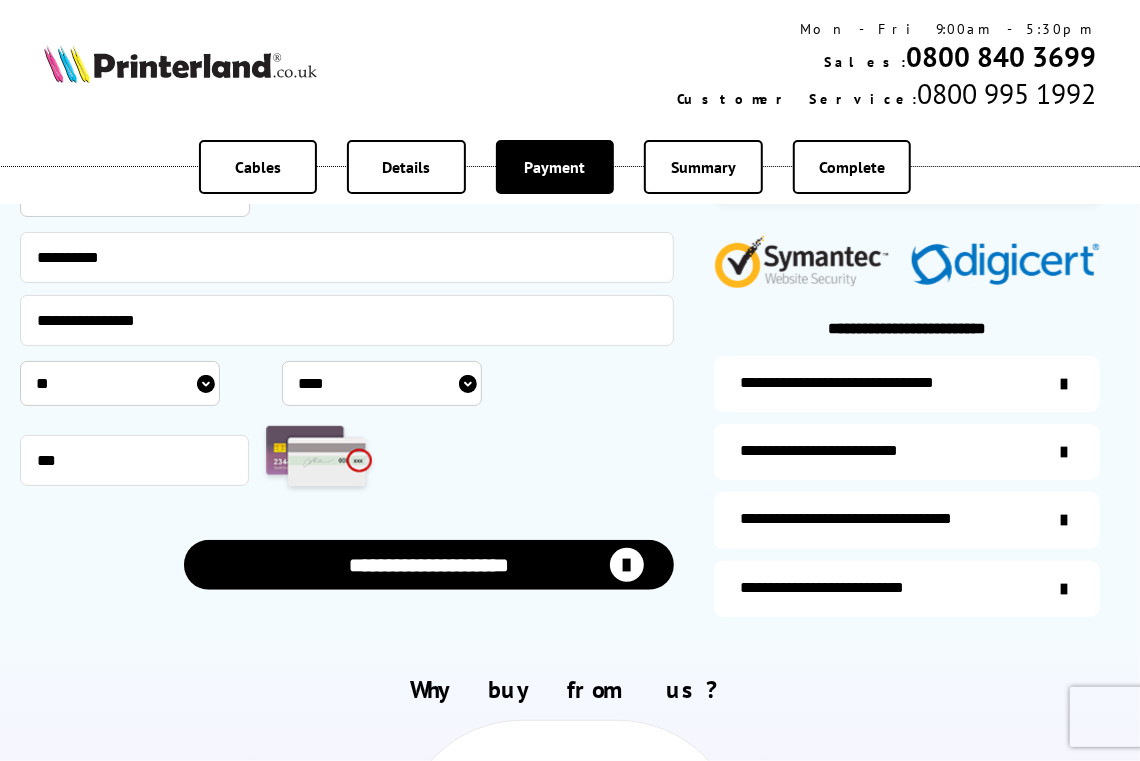 click on "**********" at bounding box center [429, 565] 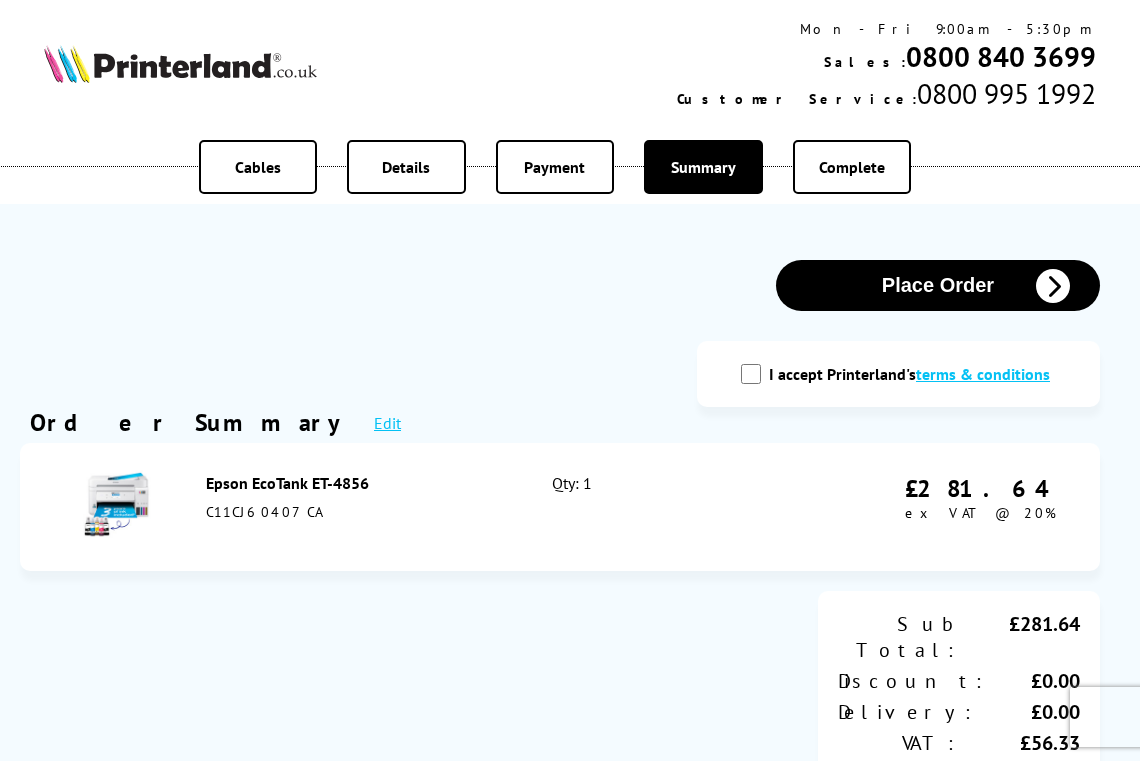 scroll, scrollTop: 0, scrollLeft: 0, axis: both 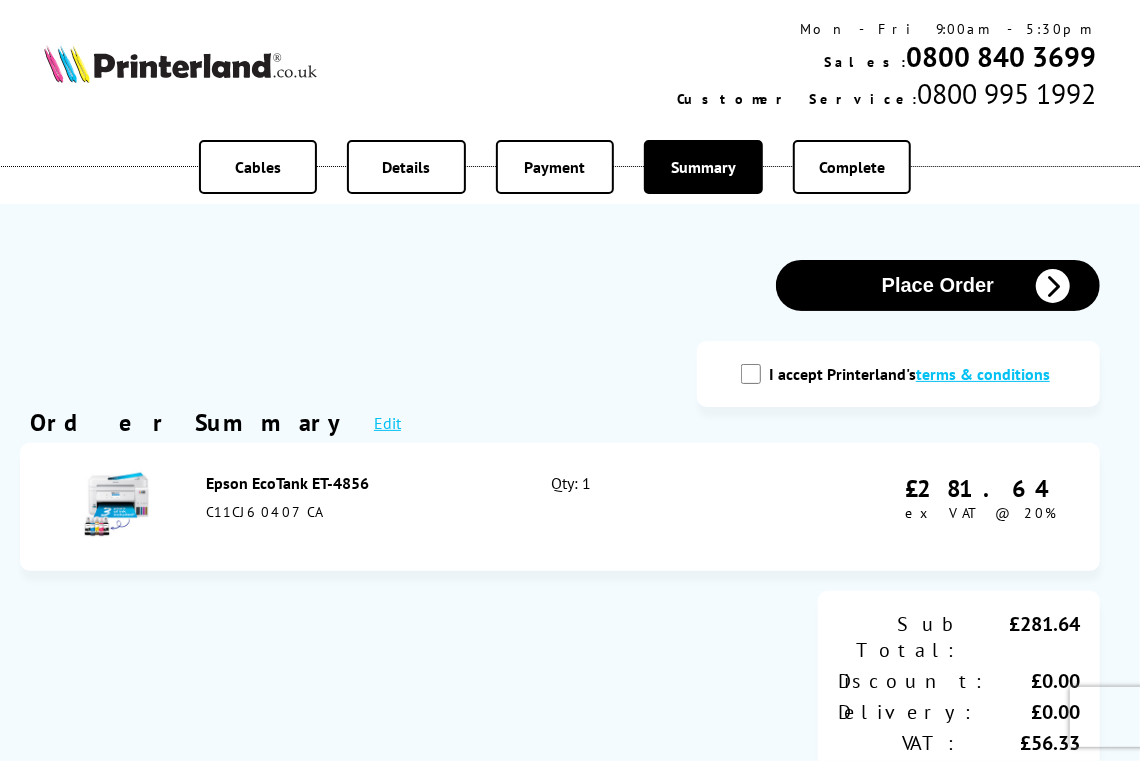 click on "I accept Printerland's  terms & conditions" at bounding box center (751, 374) 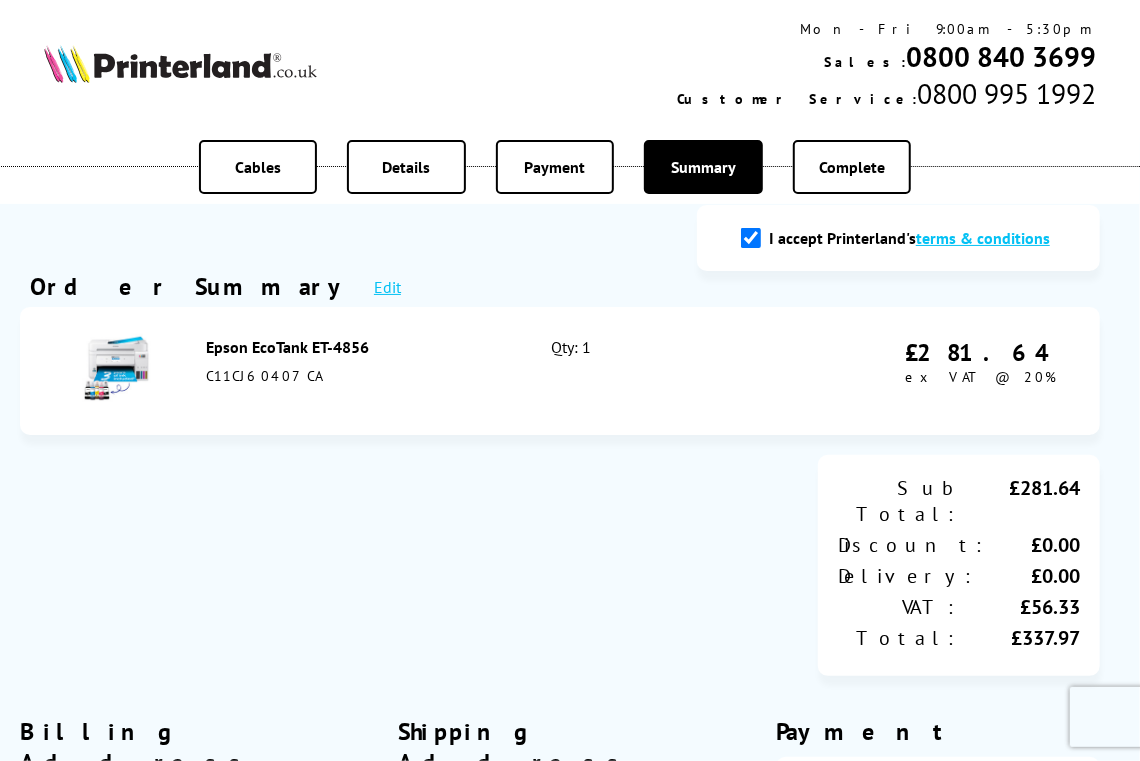 scroll, scrollTop: 0, scrollLeft: 0, axis: both 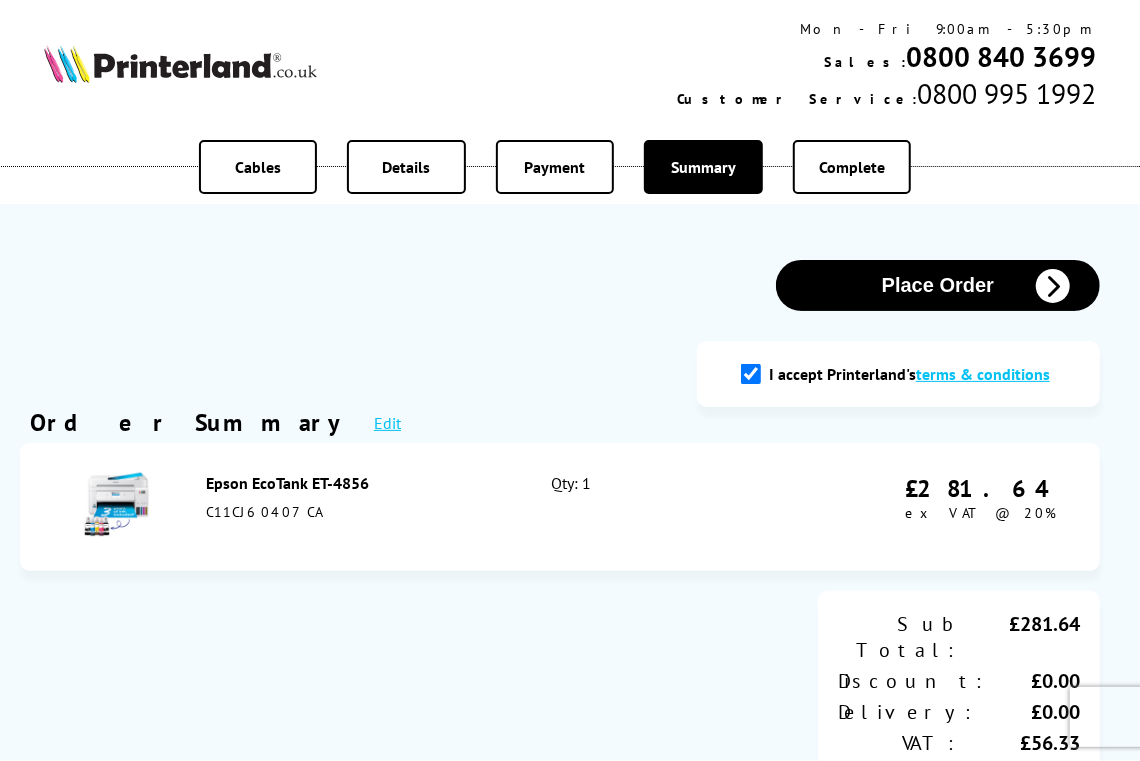click on "Place Order" at bounding box center (938, 285) 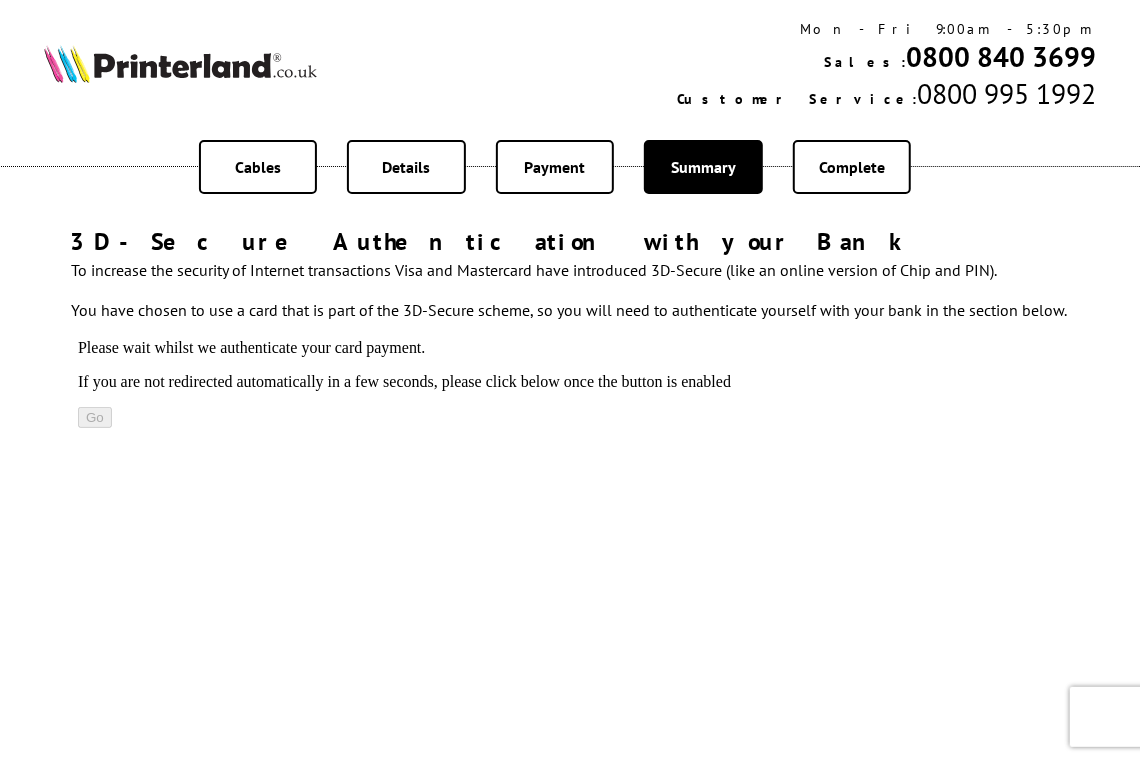 scroll, scrollTop: 0, scrollLeft: 0, axis: both 